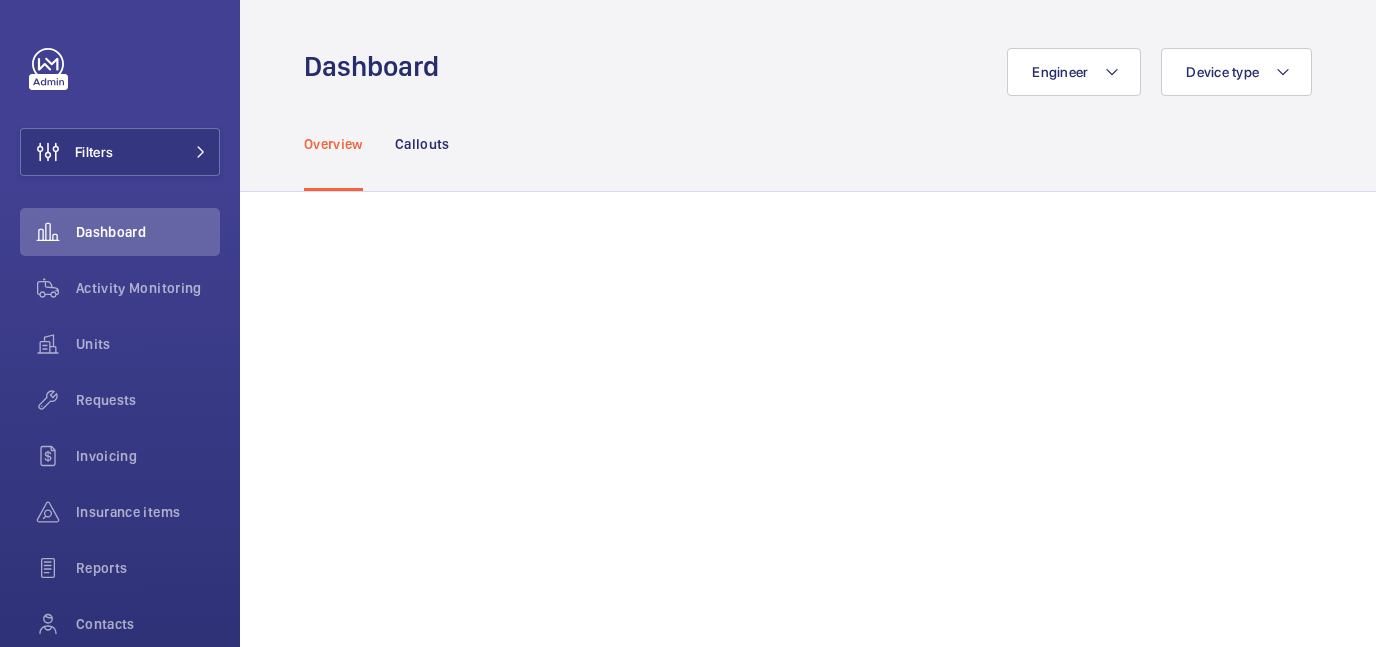 scroll, scrollTop: 0, scrollLeft: 0, axis: both 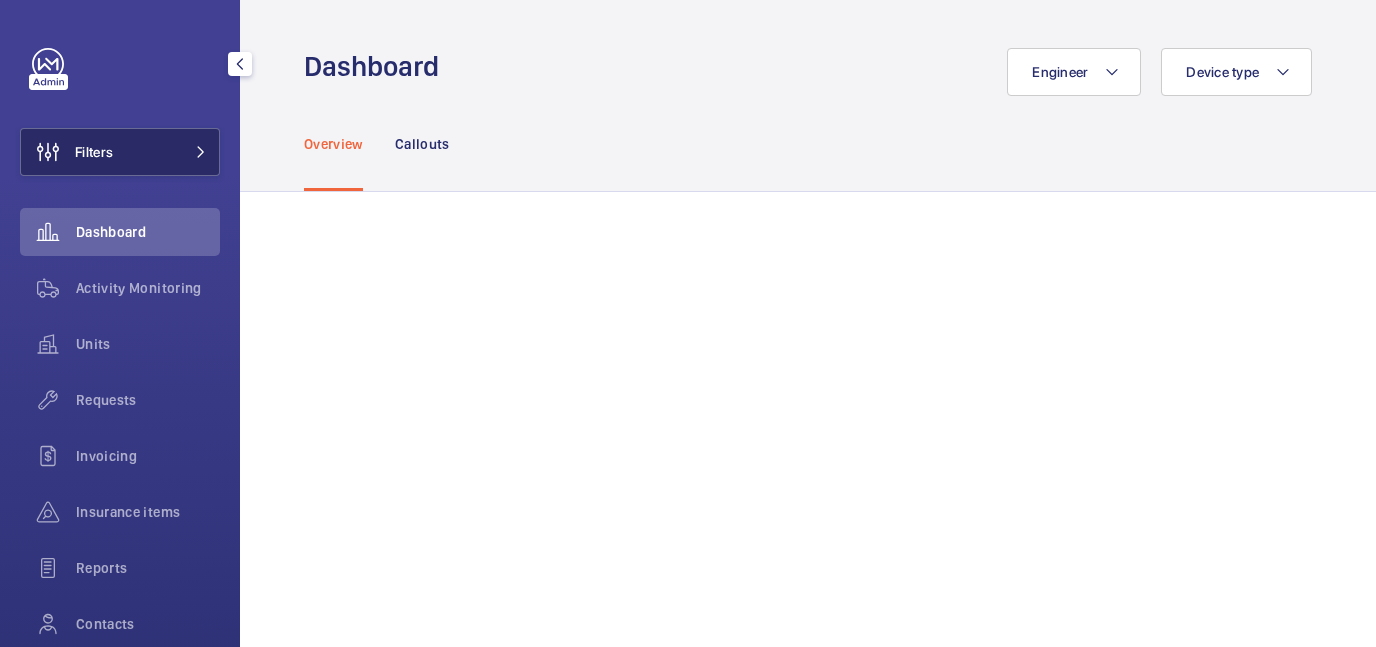 click on "Filters" 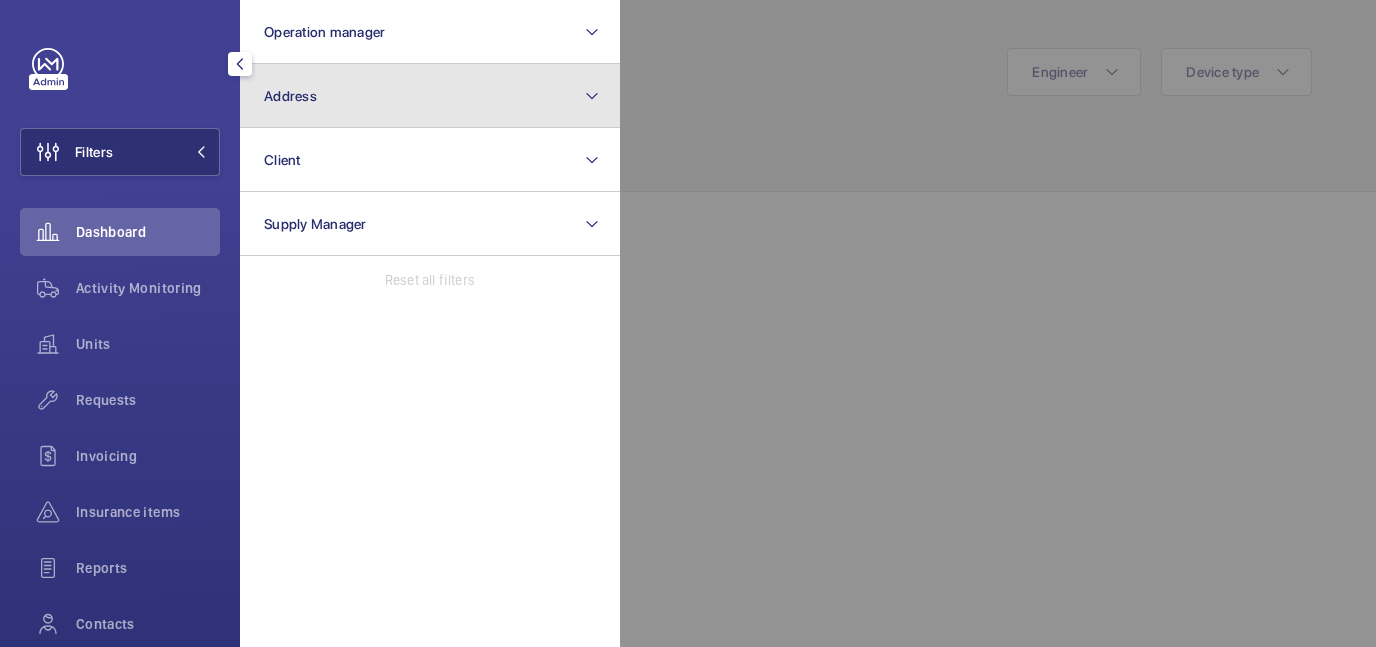 click on "Address" 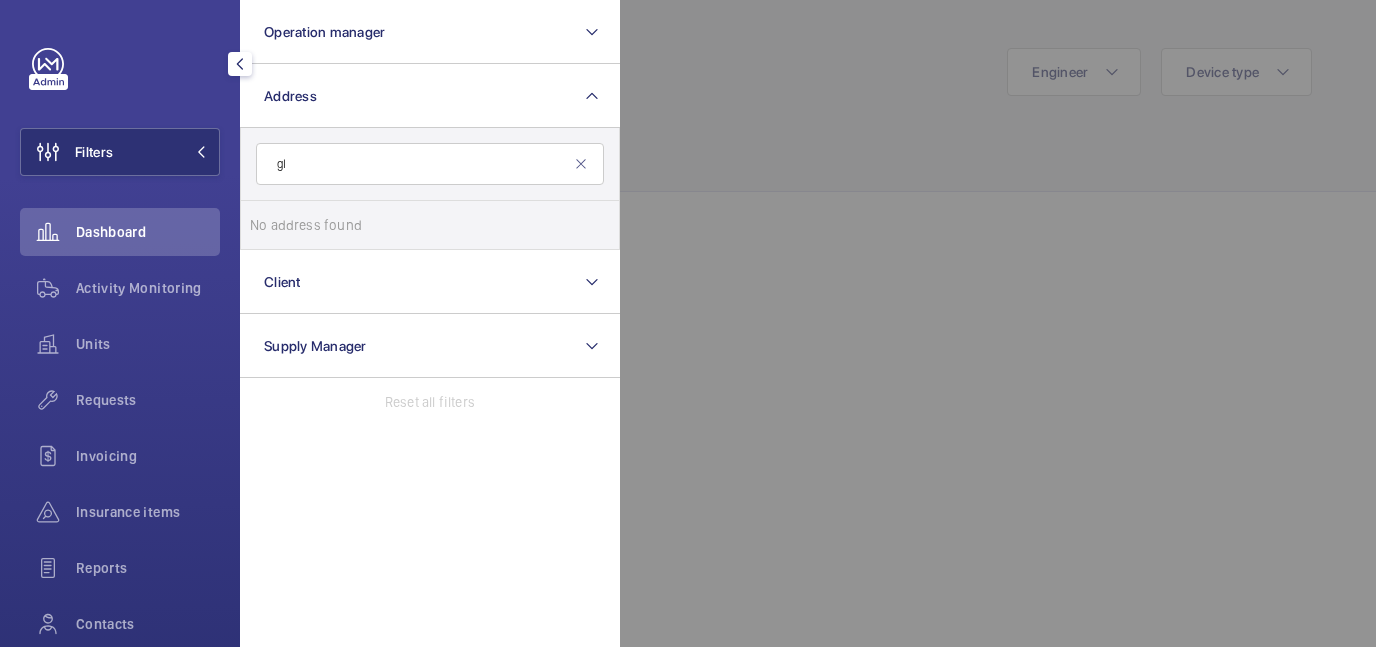 type on "g" 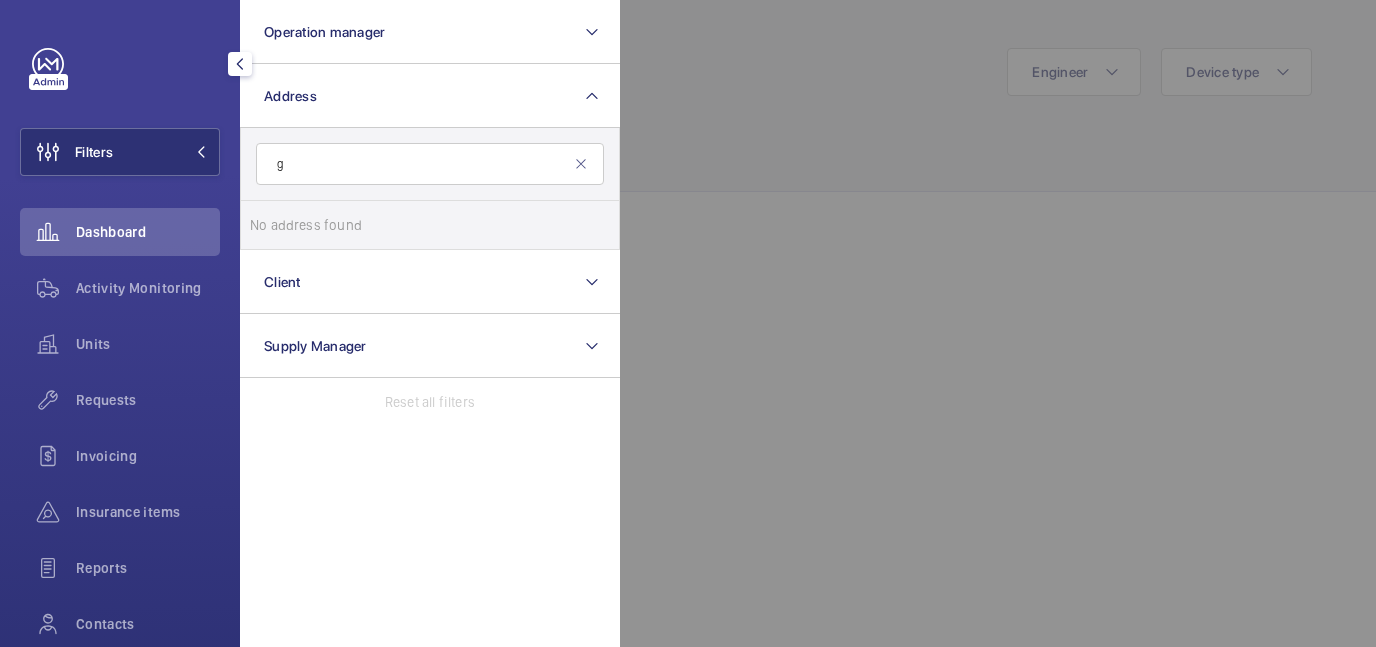 type 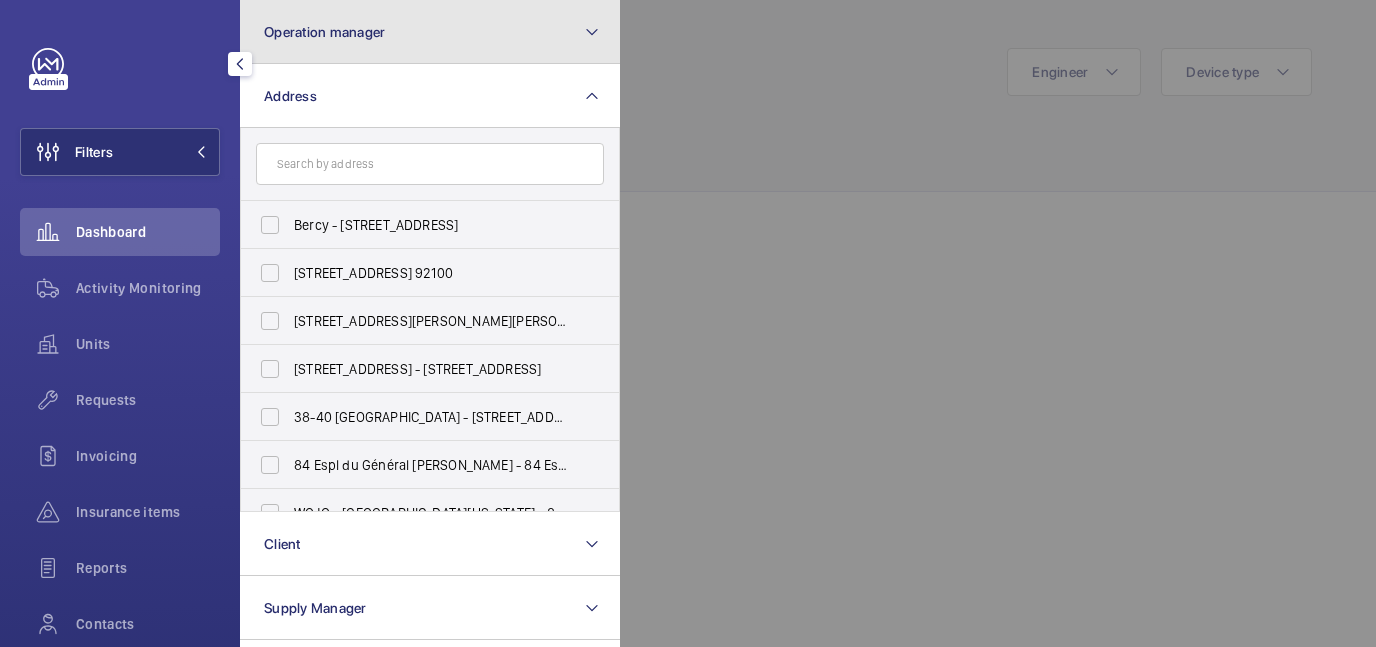 click on "Operation manager" 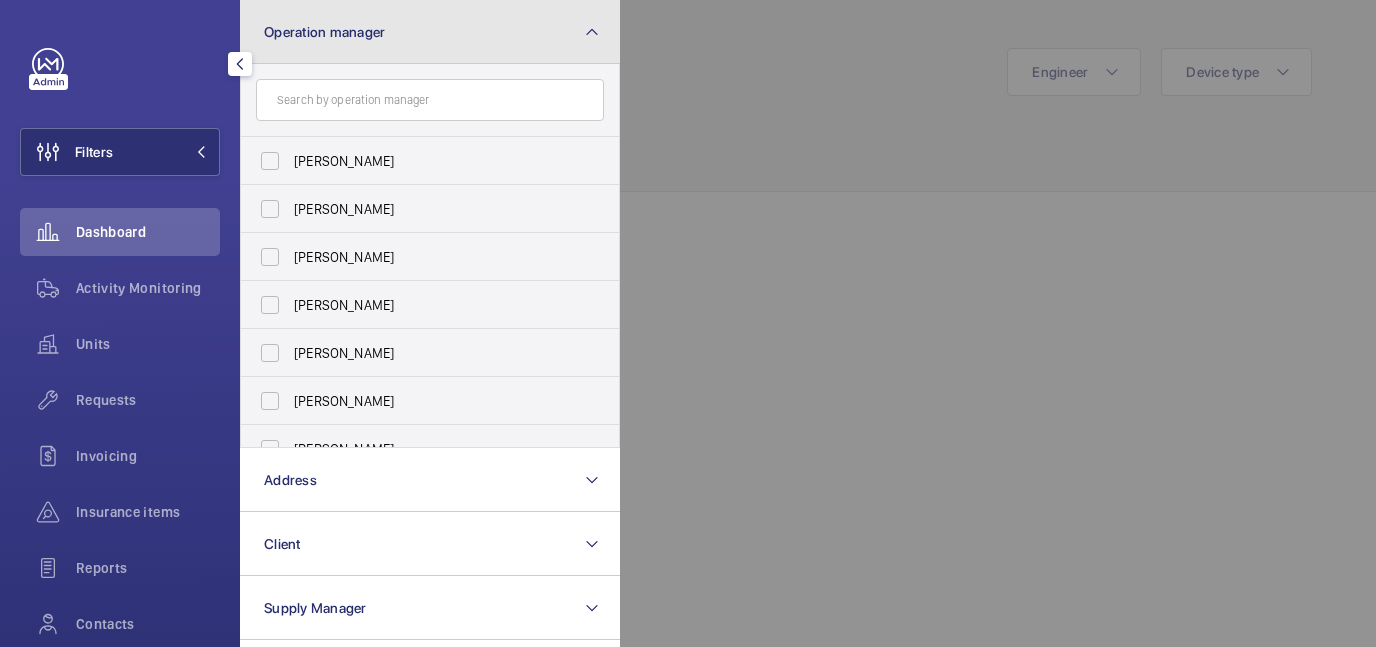 click on "Operation manager" 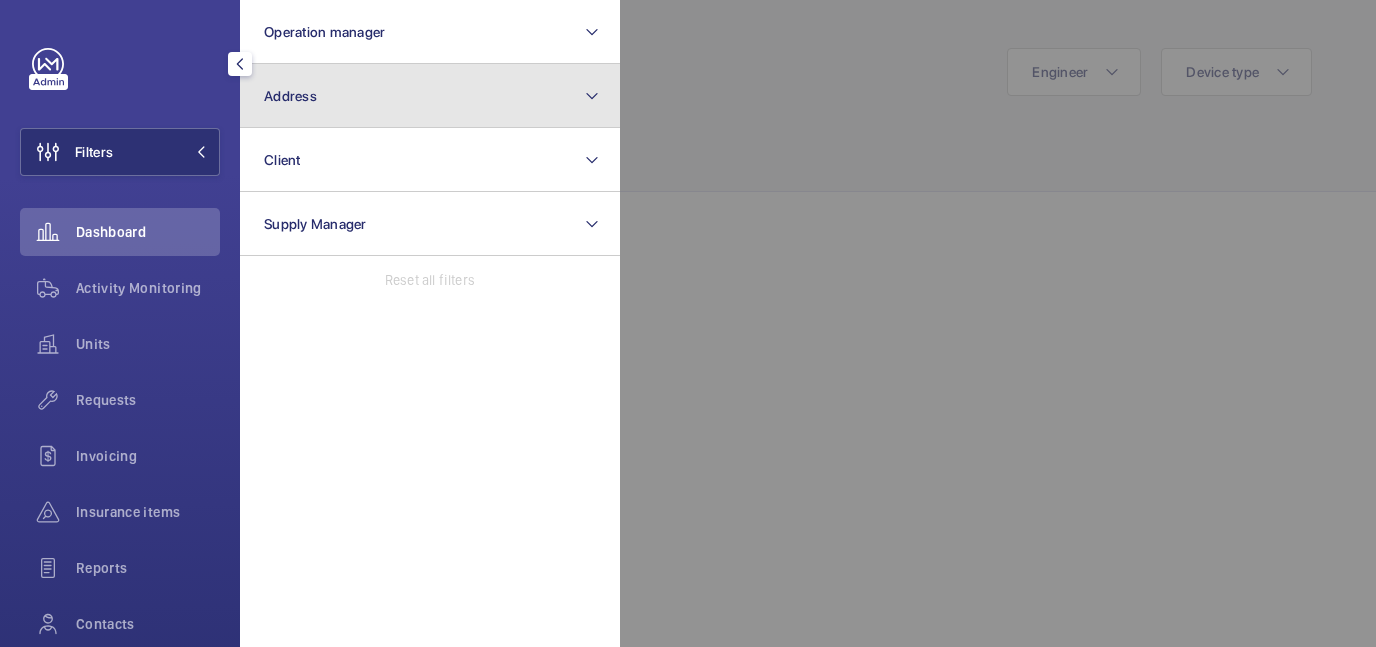 click on "Address" 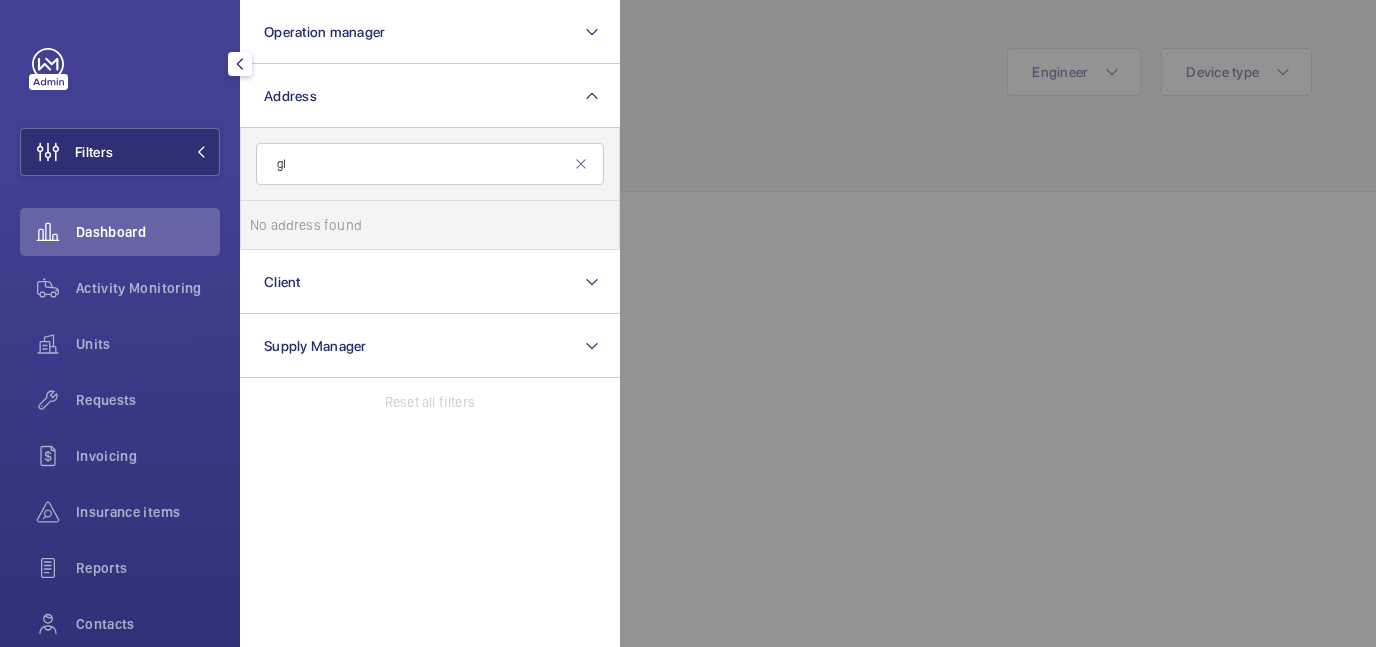 type on "g" 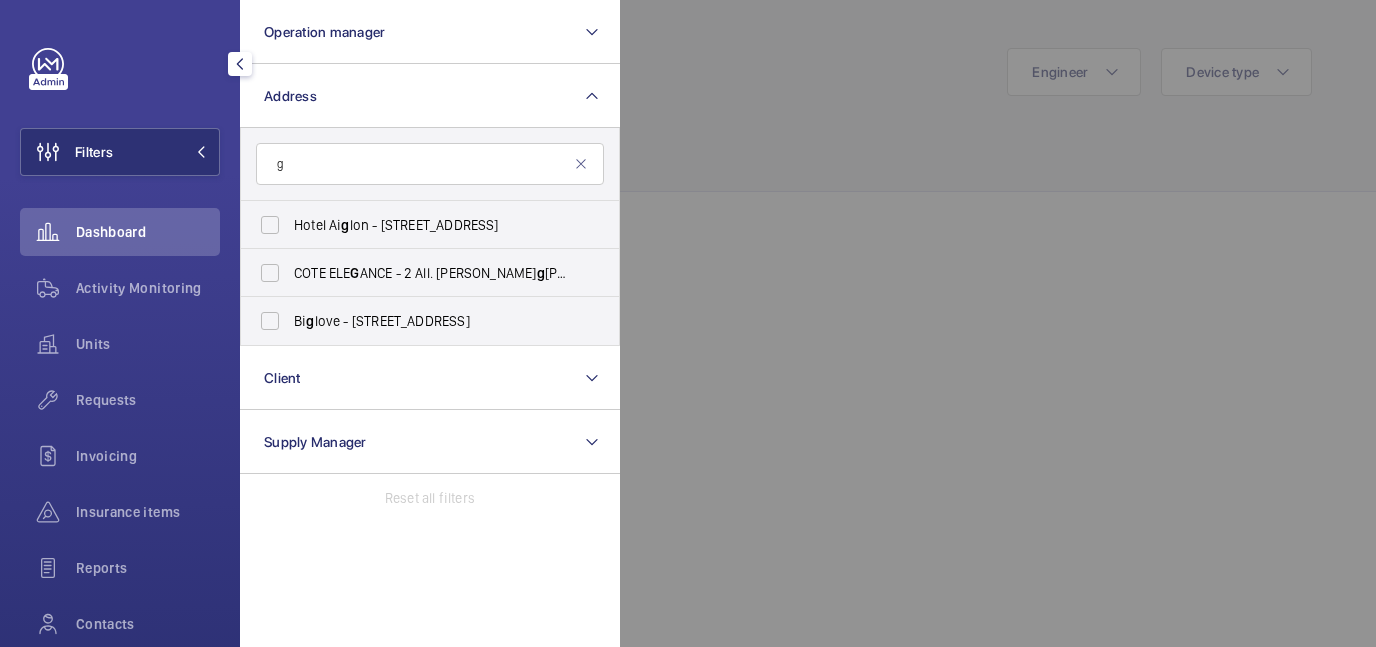 type 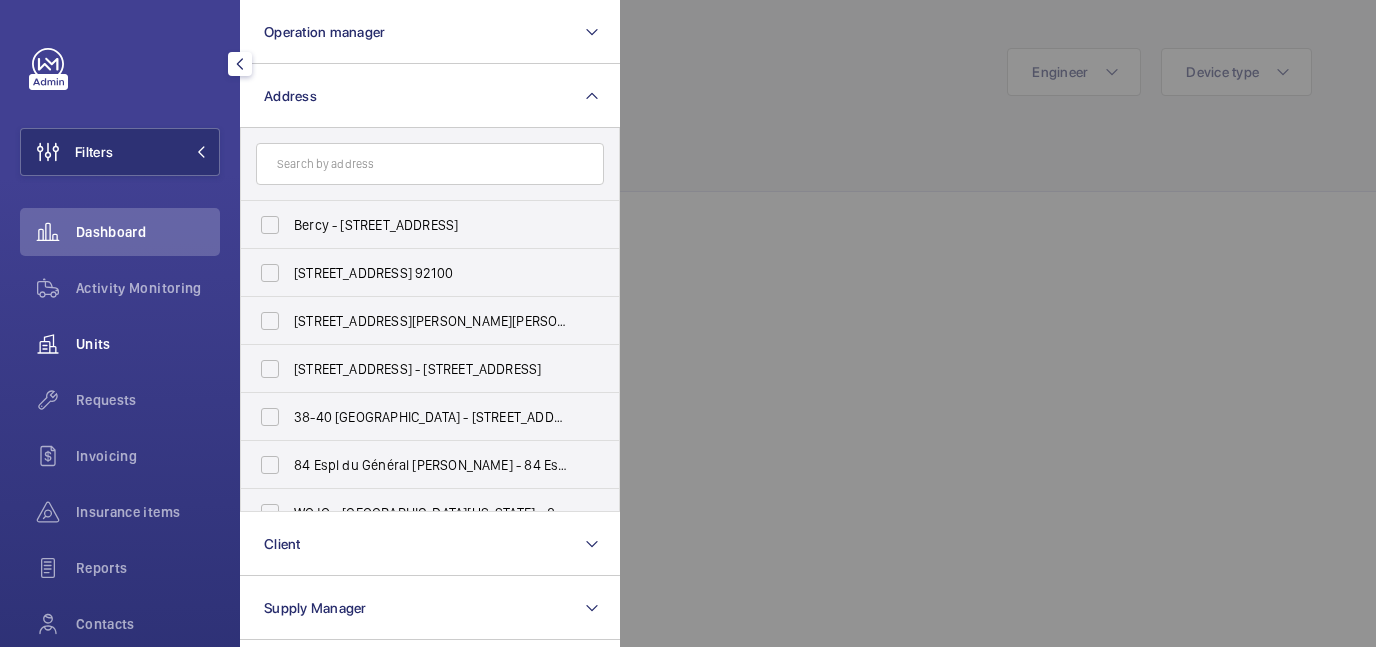 click on "Units" 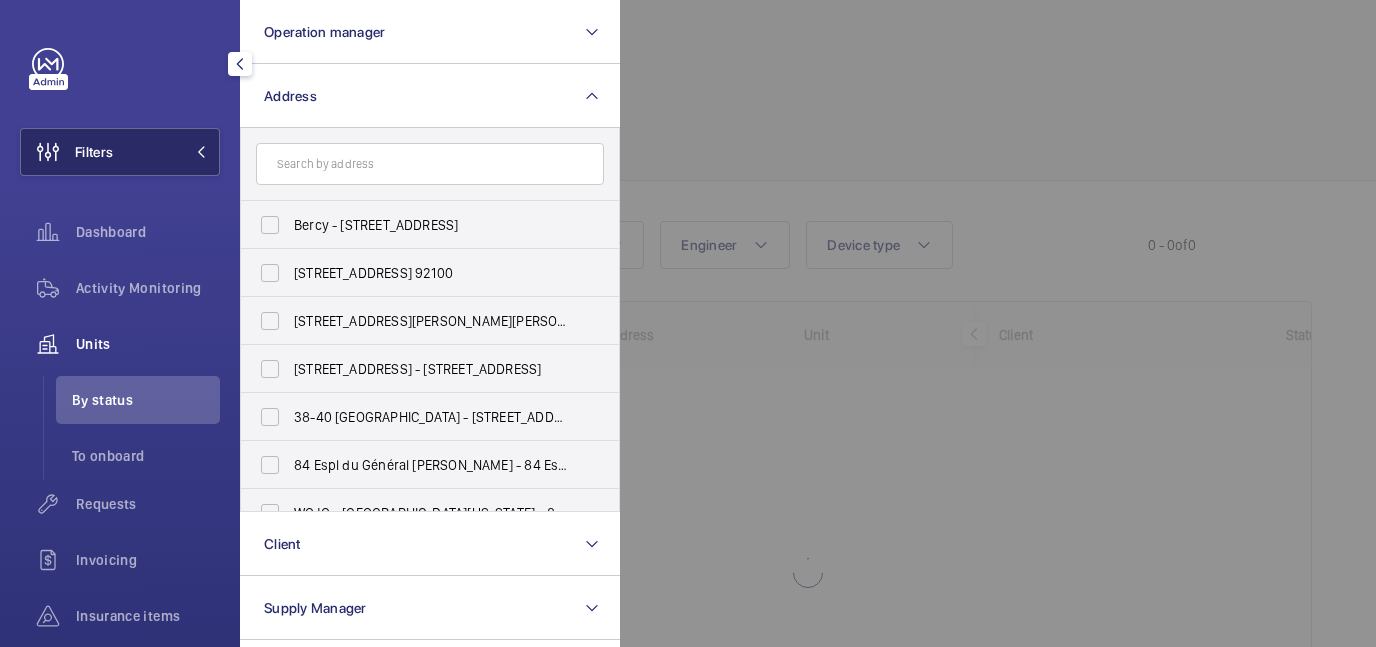 click on "Filters" 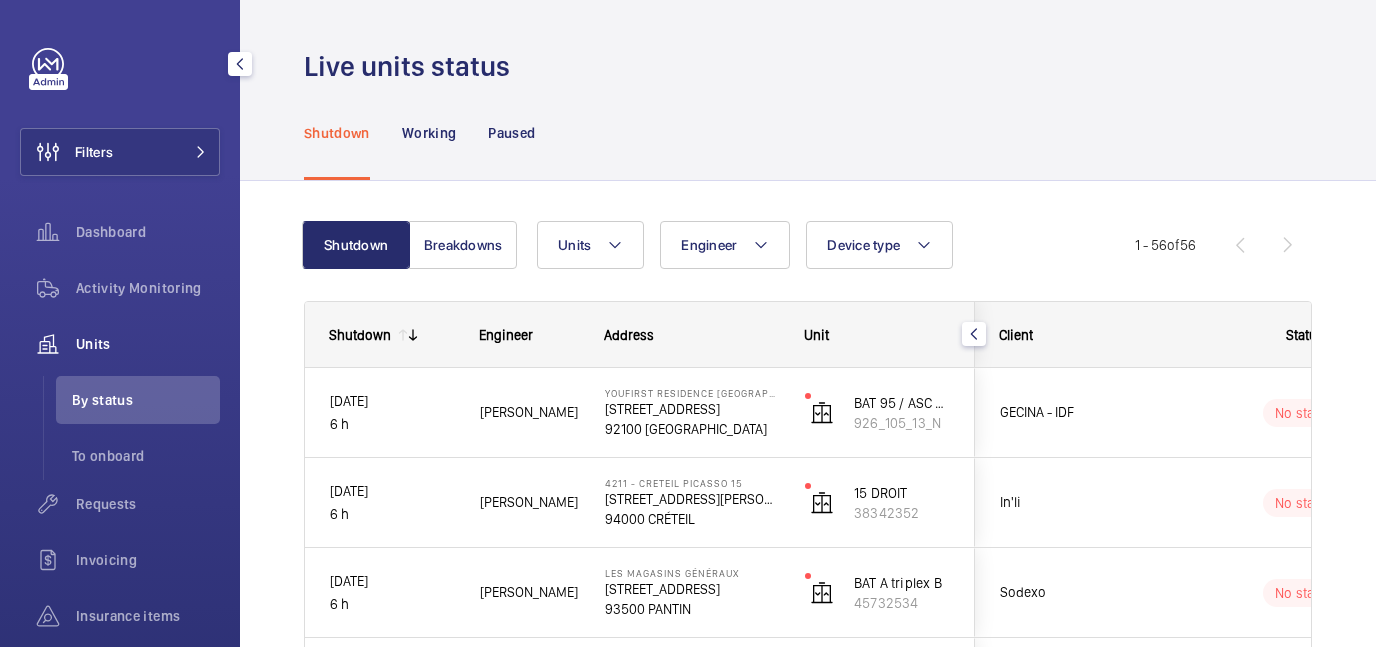 click on "Units" 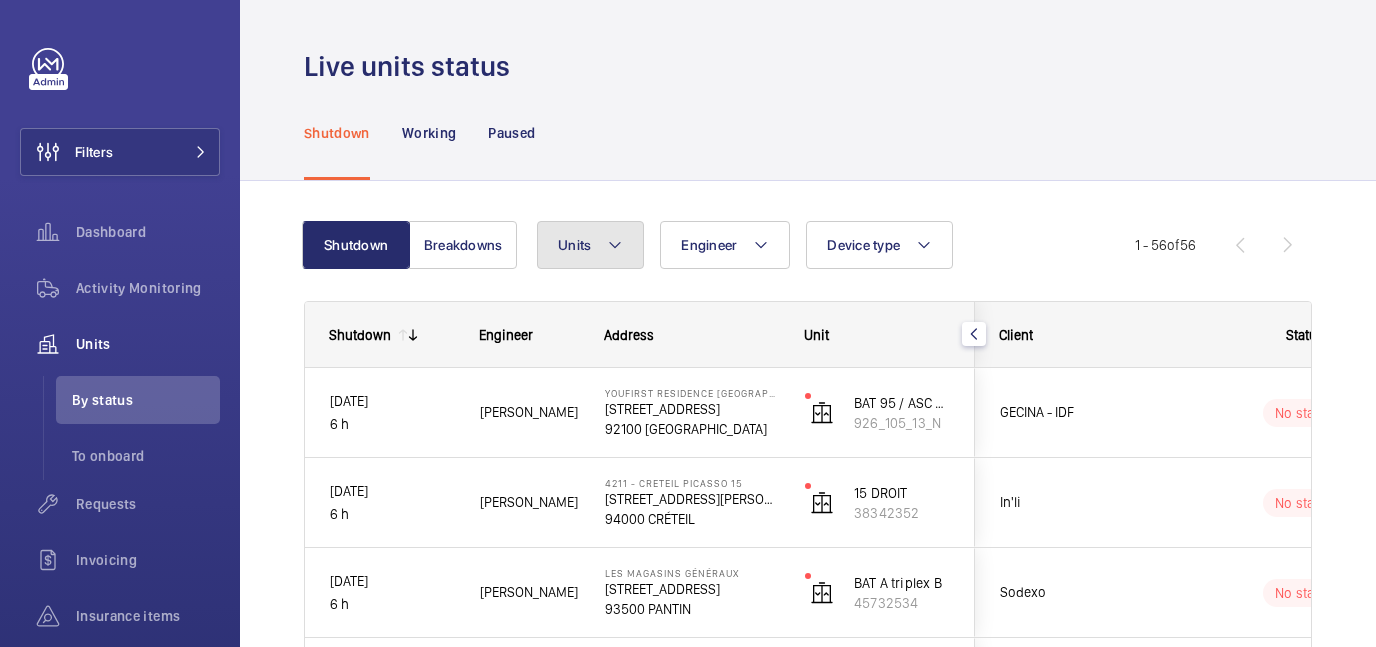 click 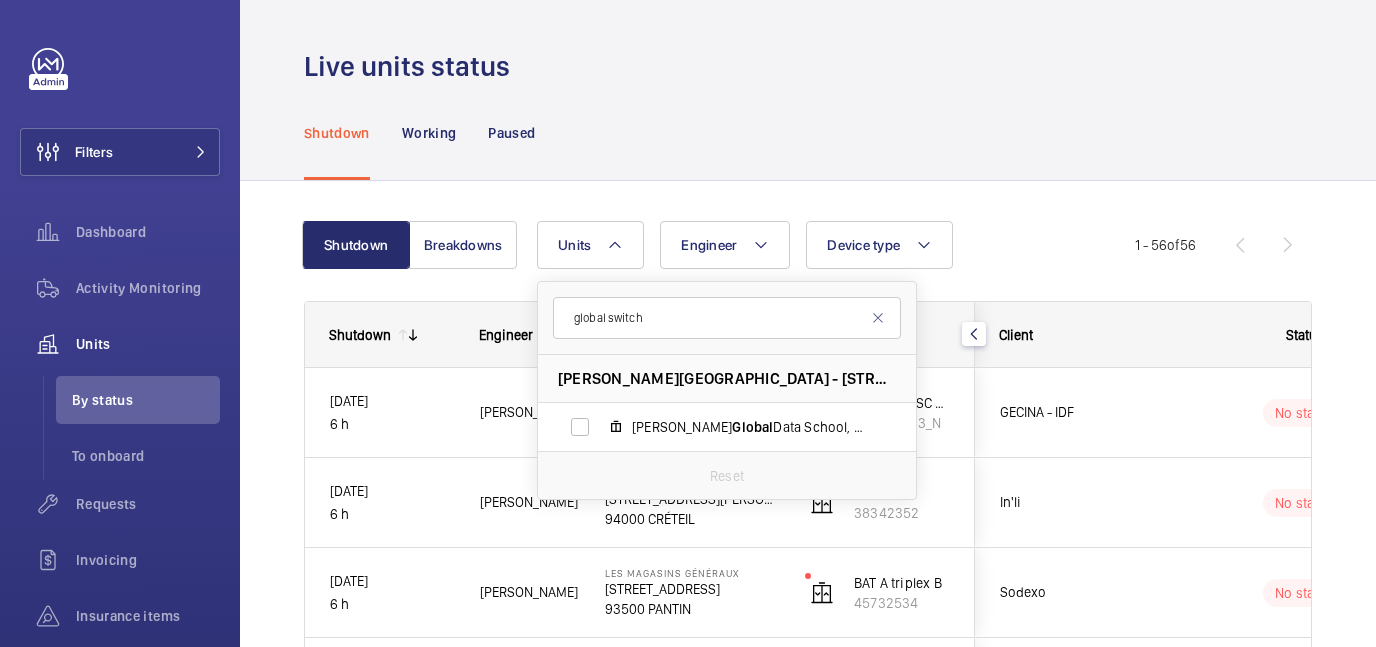 type on "global switch" 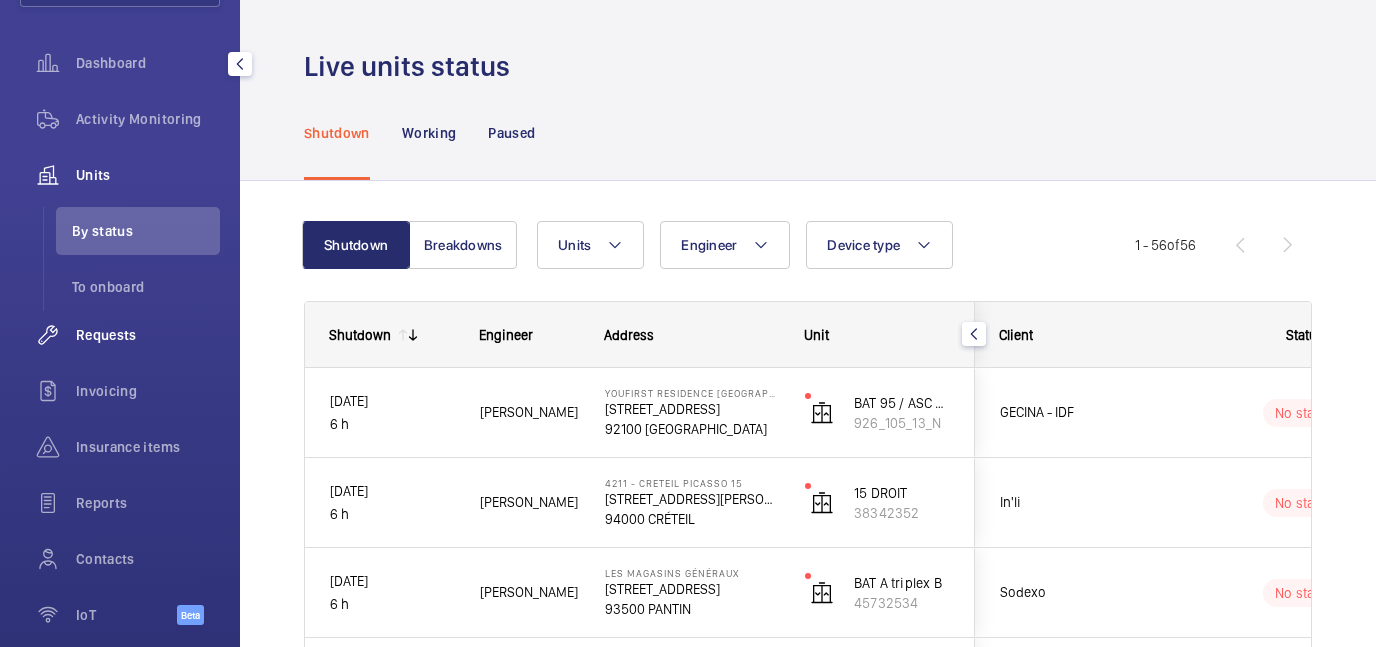 scroll, scrollTop: 167, scrollLeft: 0, axis: vertical 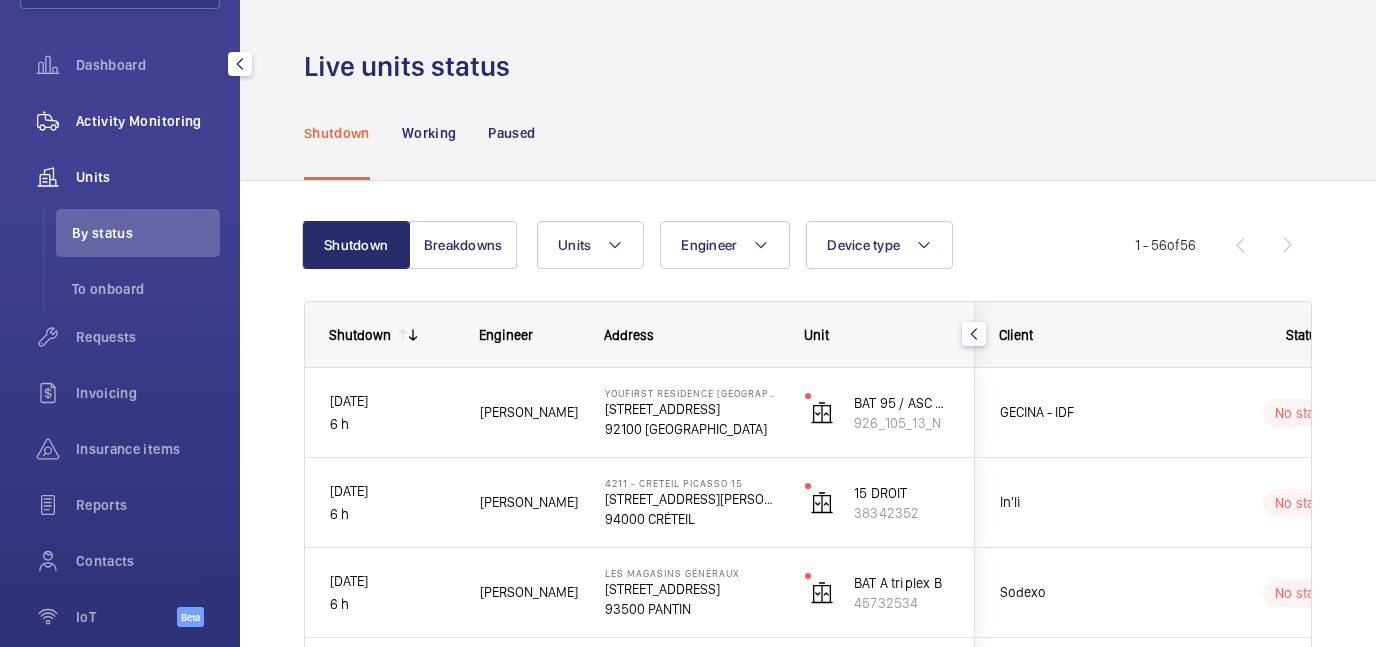 click on "Activity Monitoring" 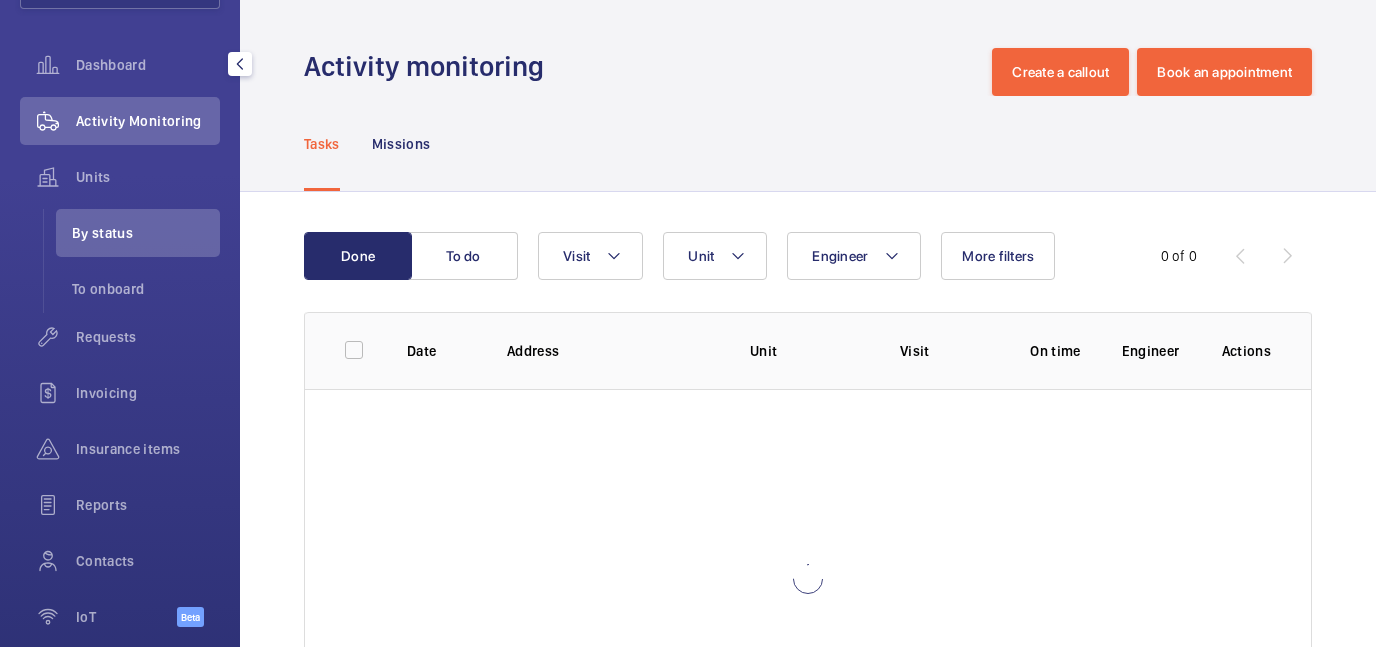 scroll, scrollTop: 153, scrollLeft: 0, axis: vertical 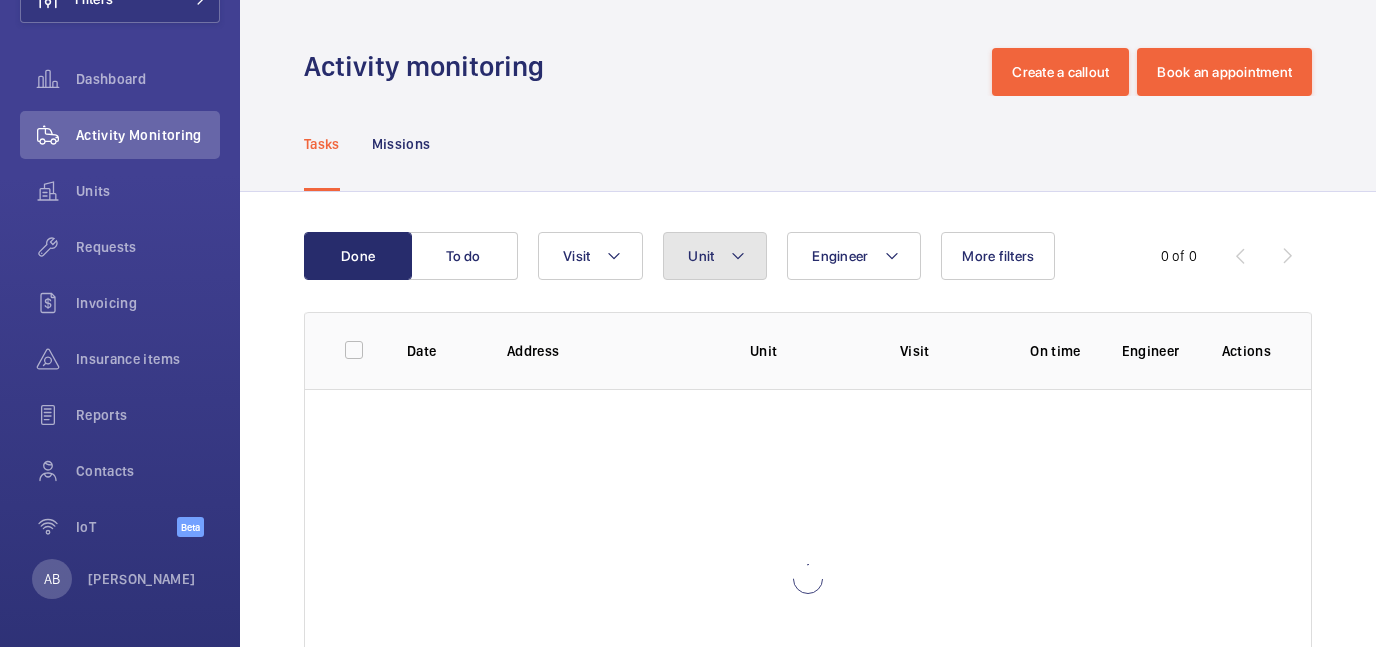 click 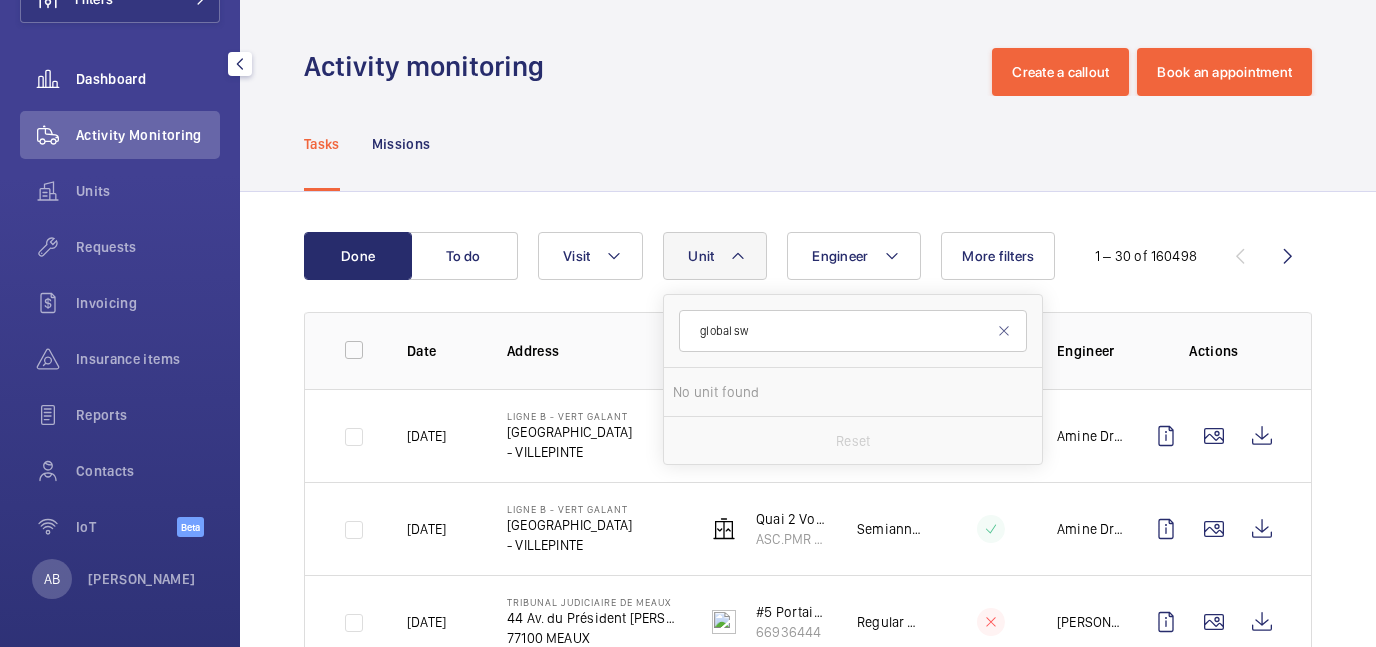 type on "global sw" 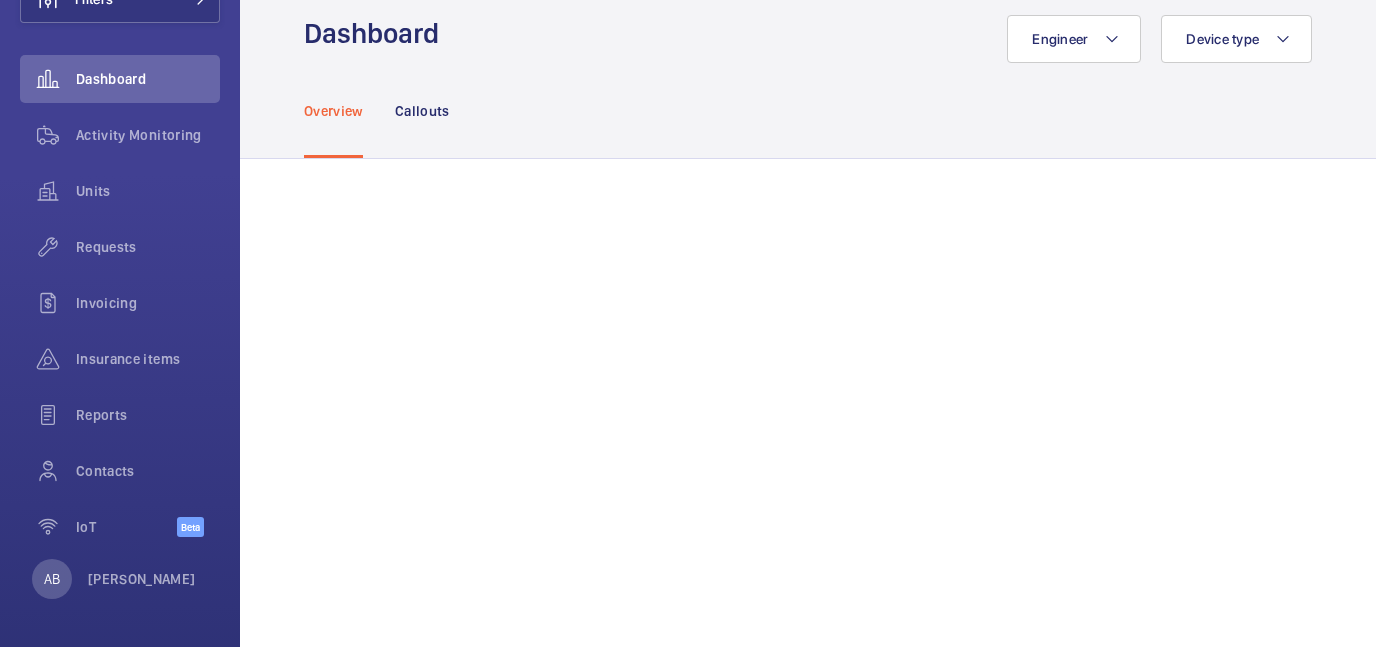 scroll, scrollTop: 0, scrollLeft: 0, axis: both 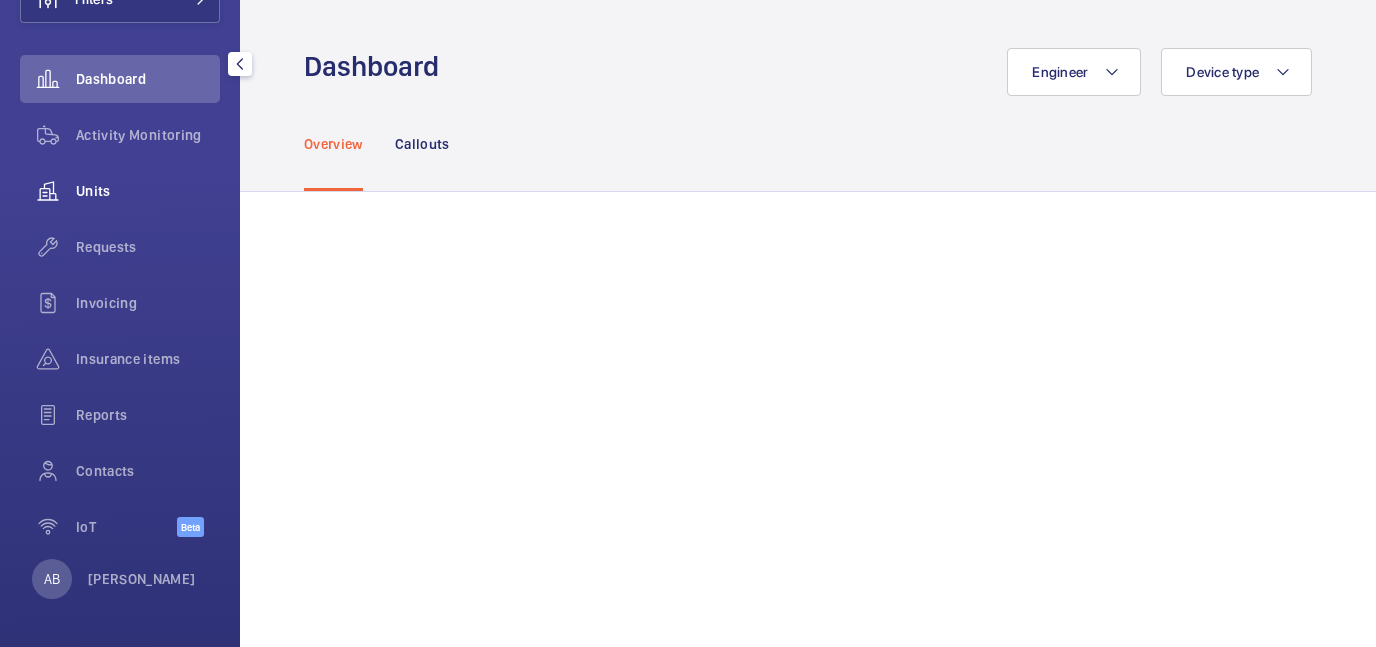 click on "Units" 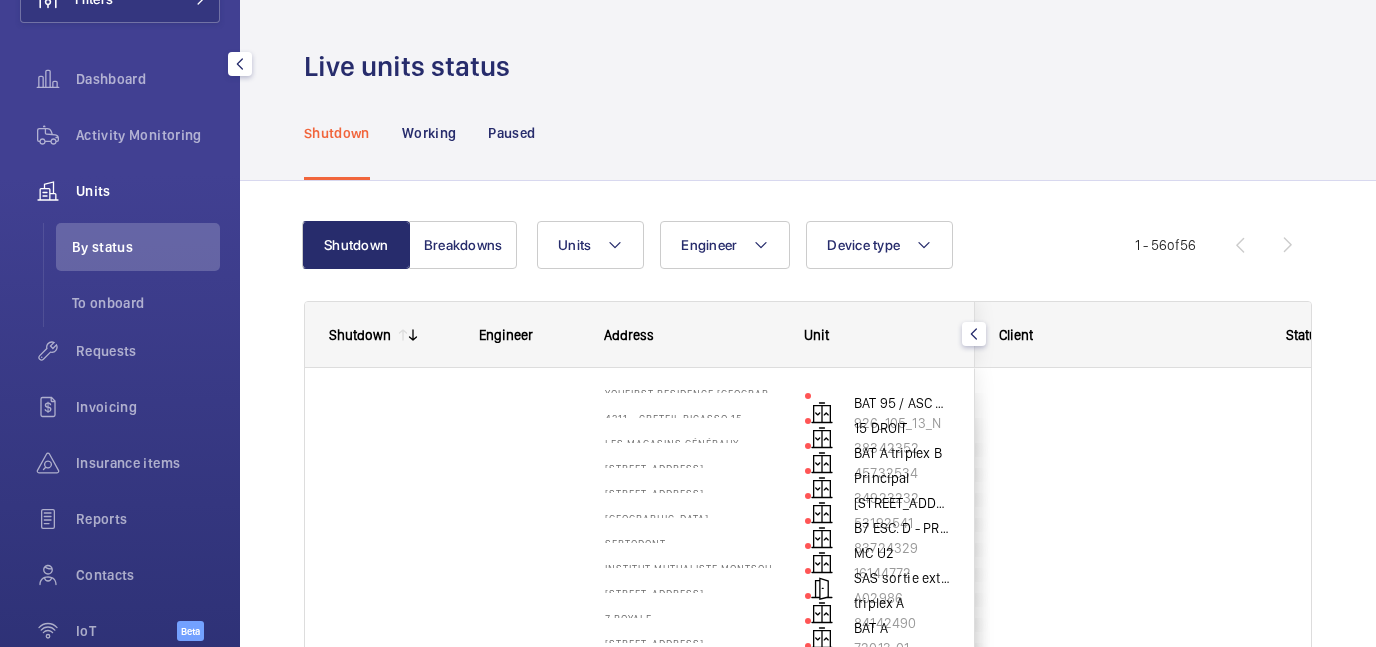 scroll, scrollTop: 167, scrollLeft: 0, axis: vertical 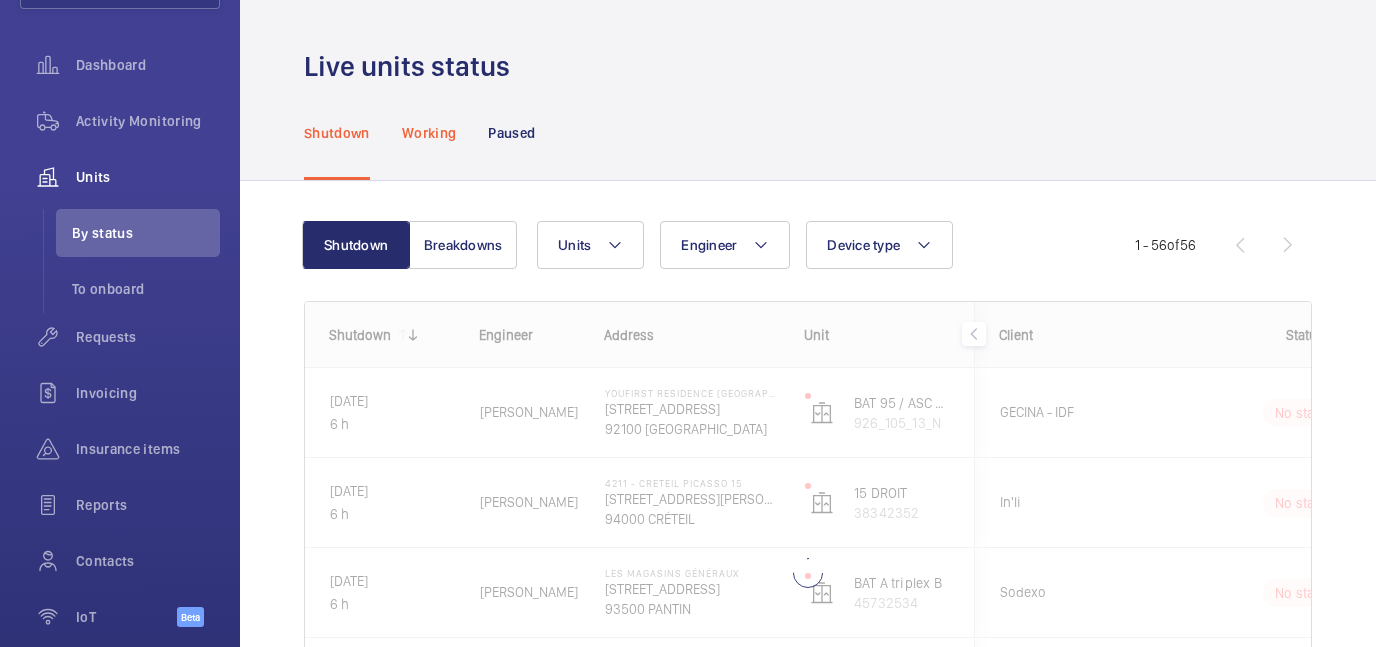 click on "Working" 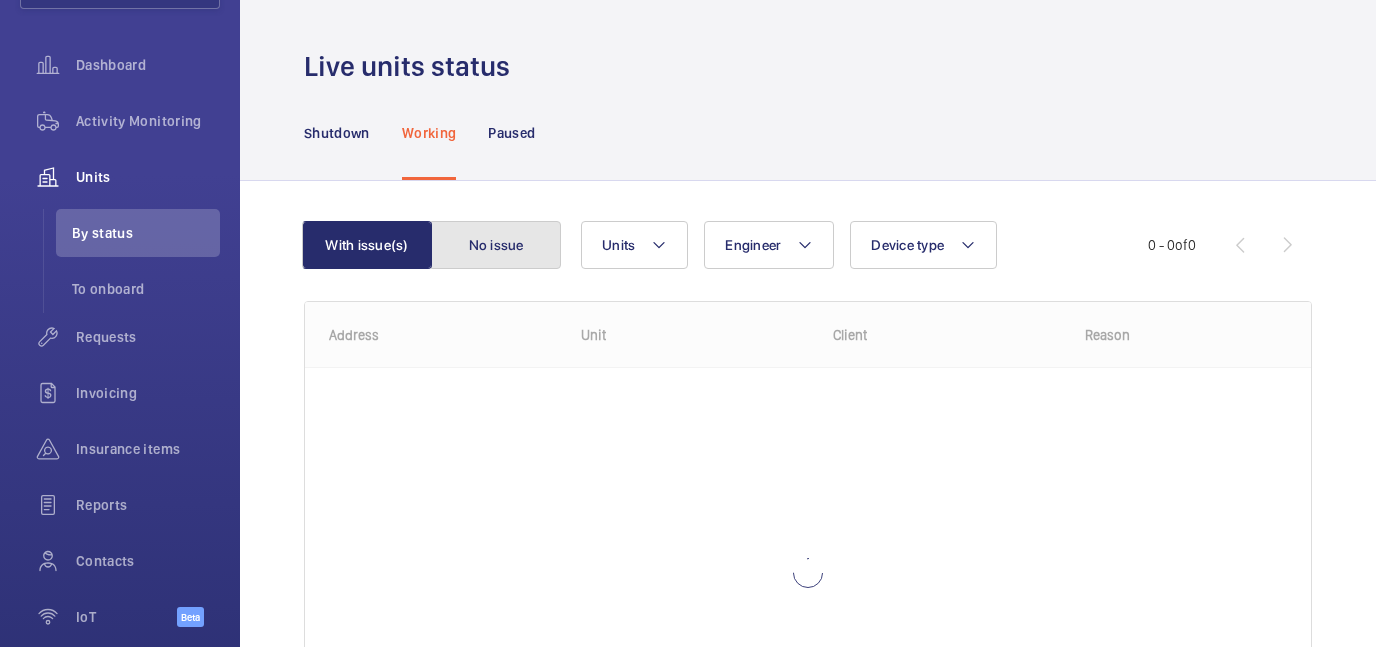 click on "No issue" 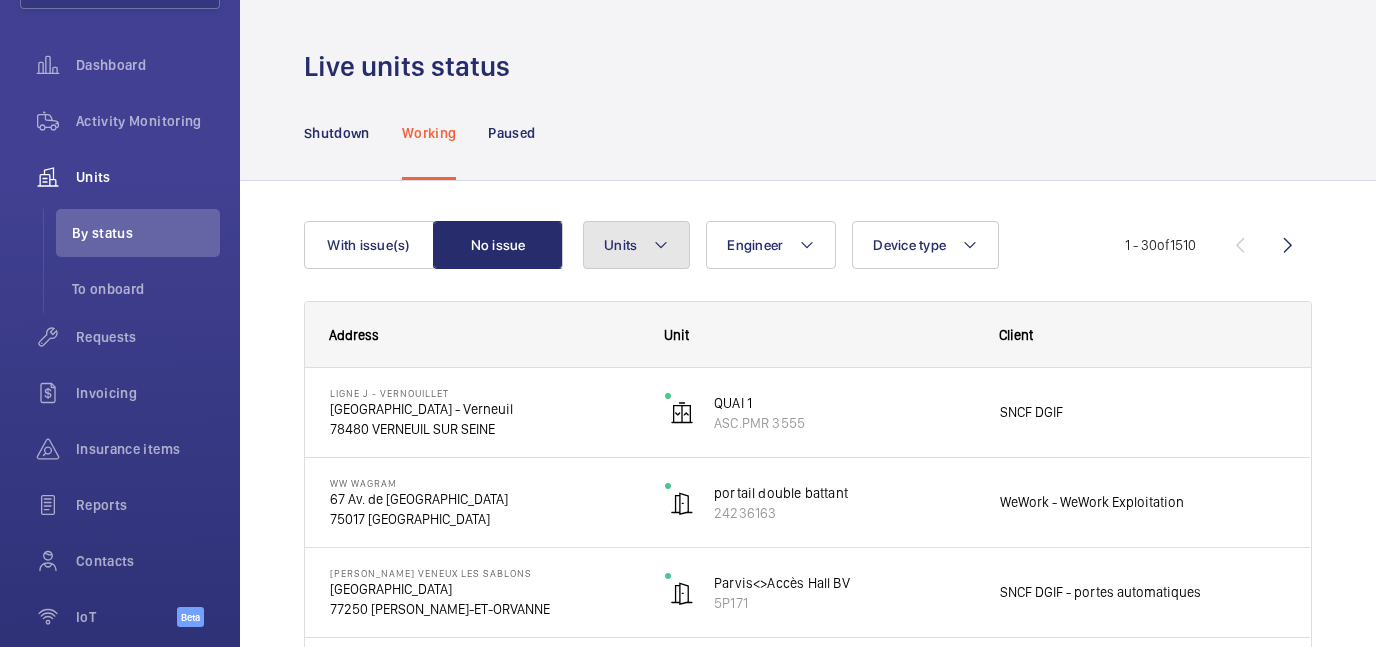 click on "Units" 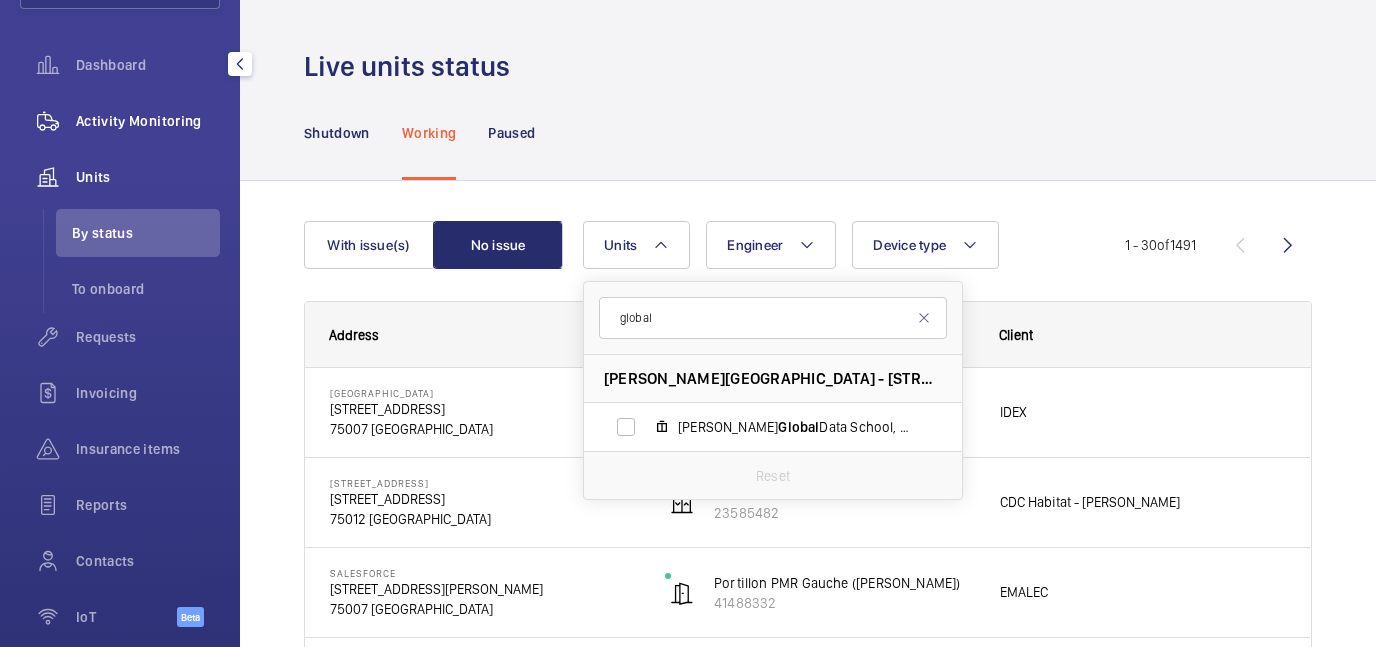 scroll, scrollTop: 0, scrollLeft: 0, axis: both 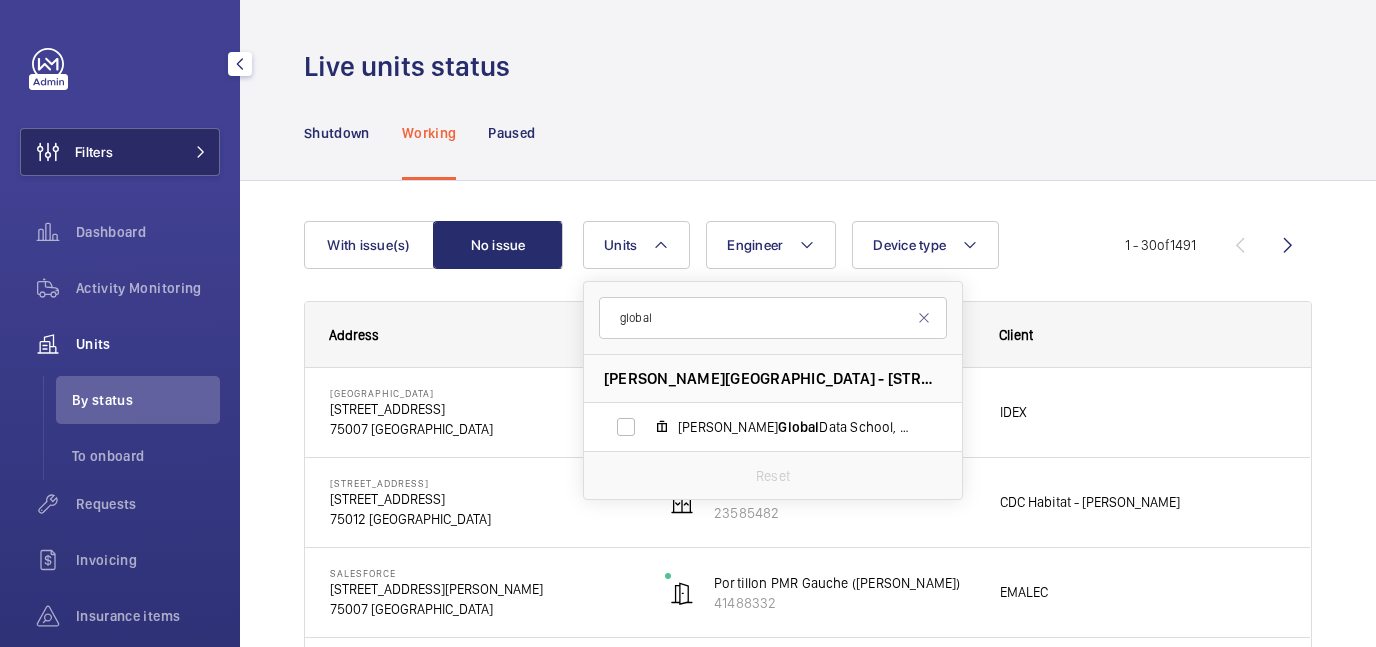 type on "global" 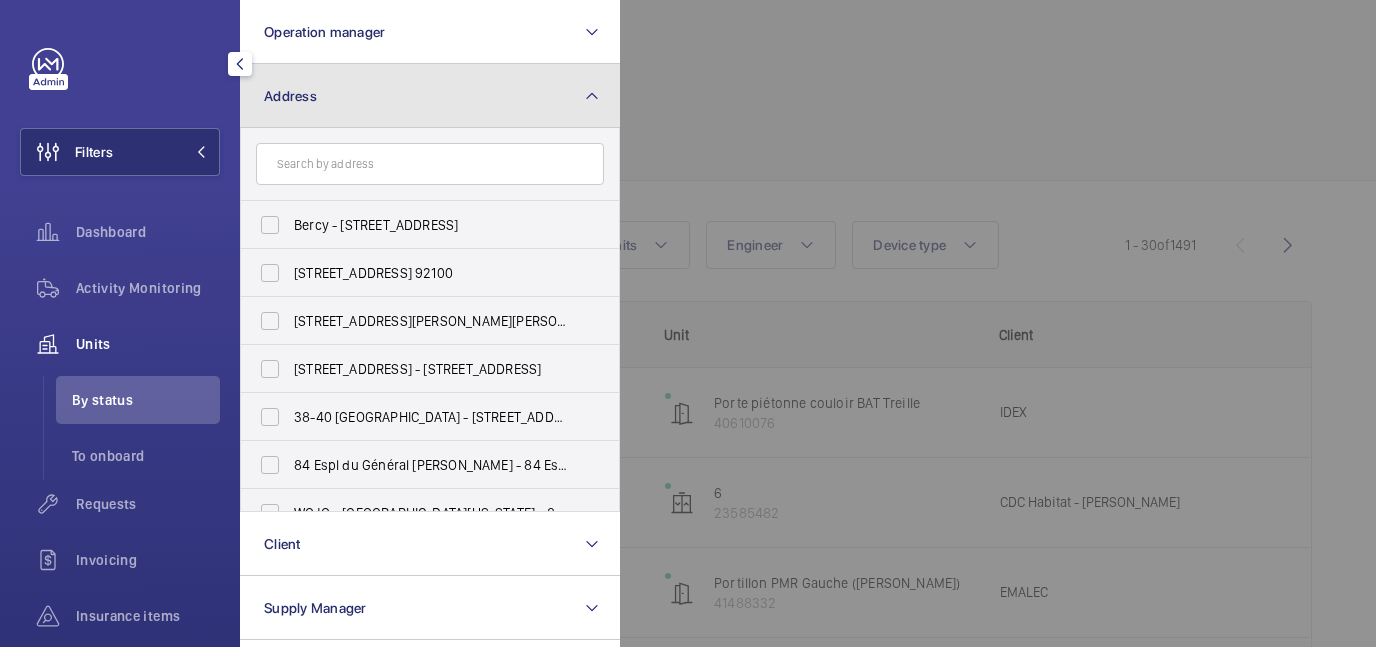 click on "Address" 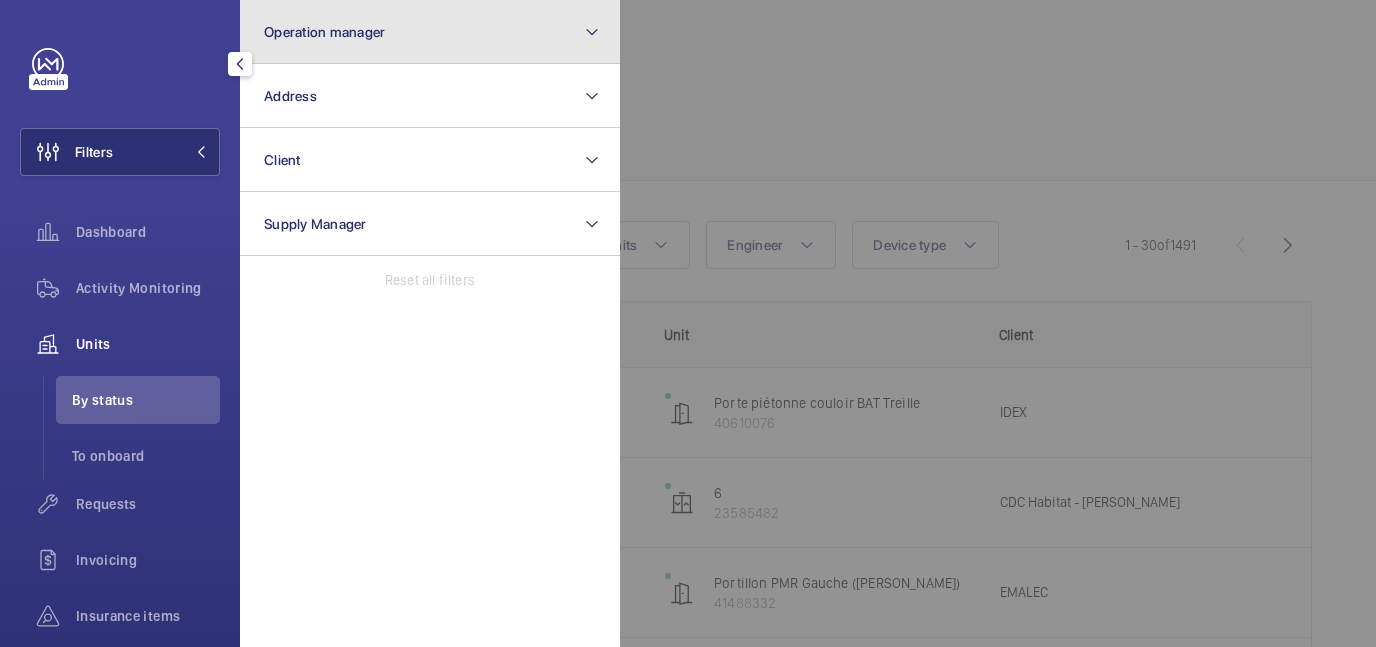 click on "Operation manager" 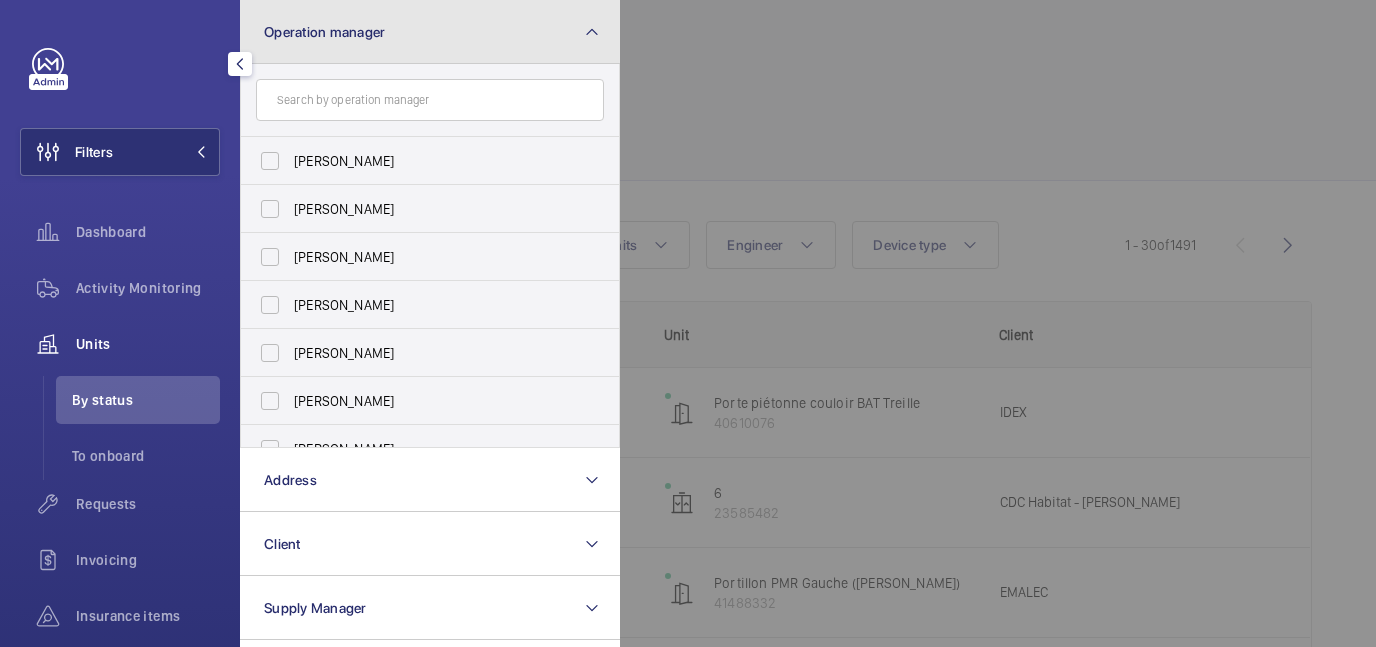 click on "Operation manager" 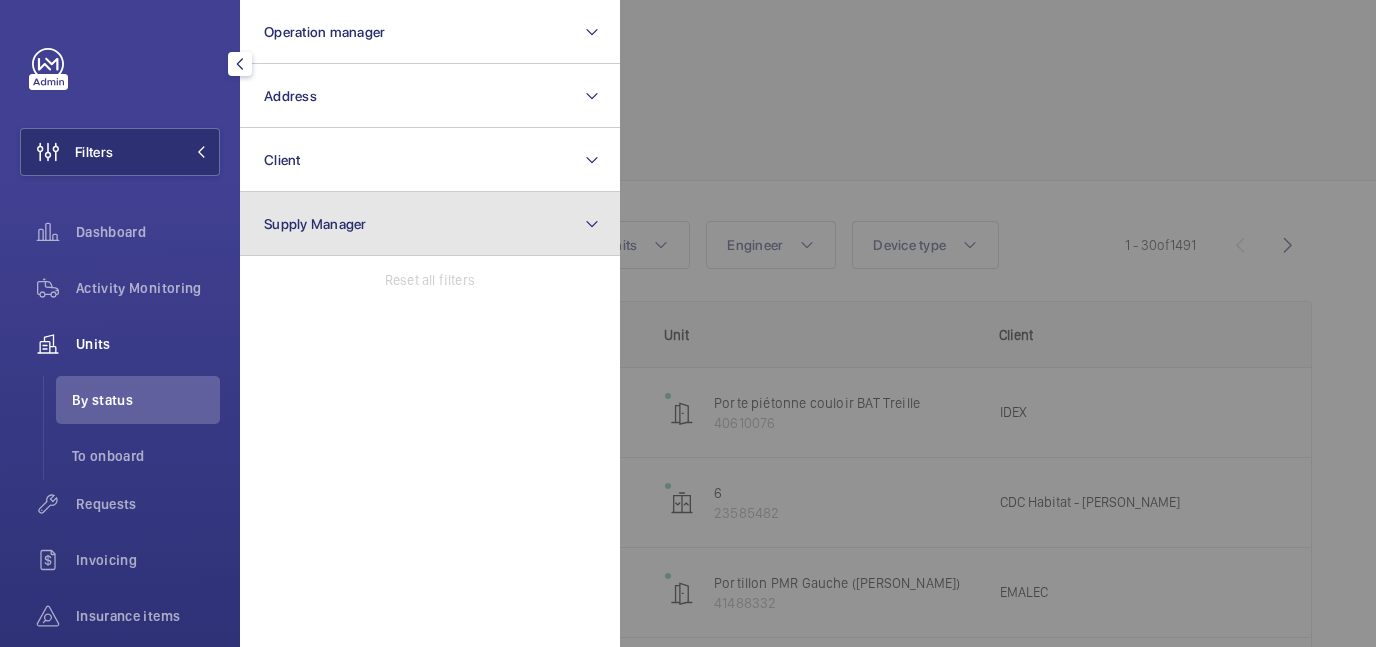 click on "Supply Manager" 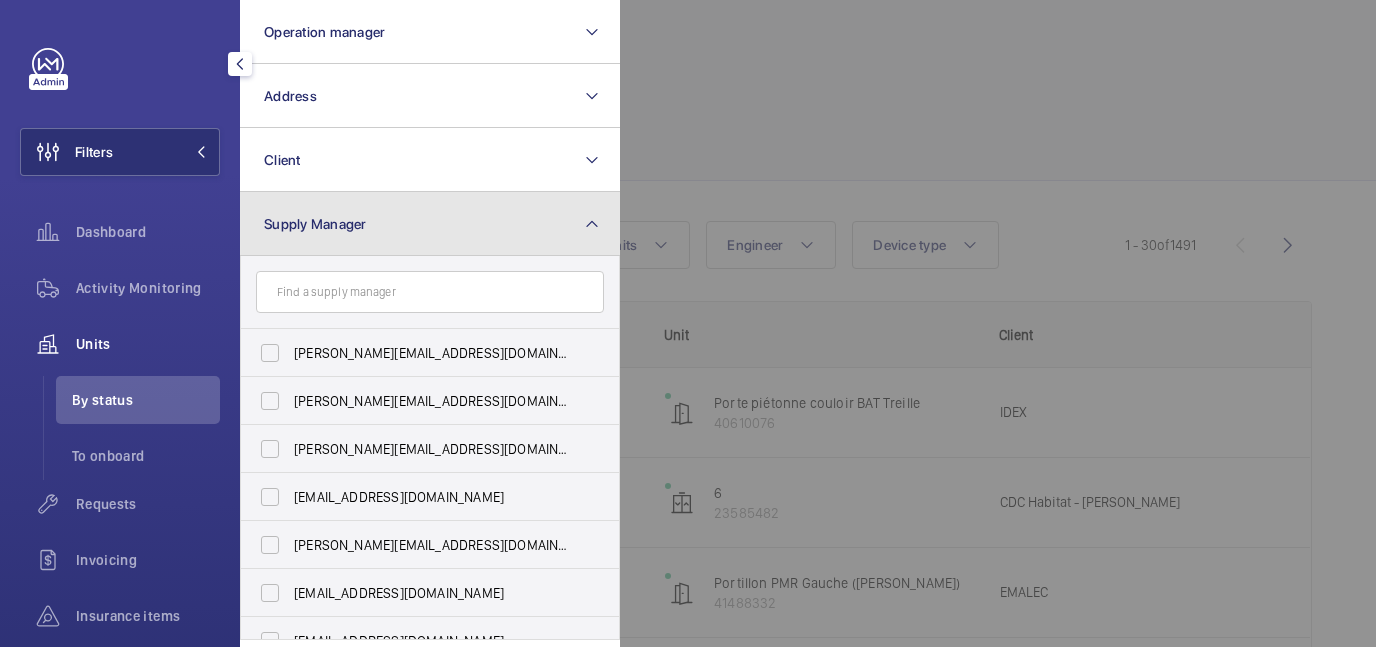 click on "Supply Manager" 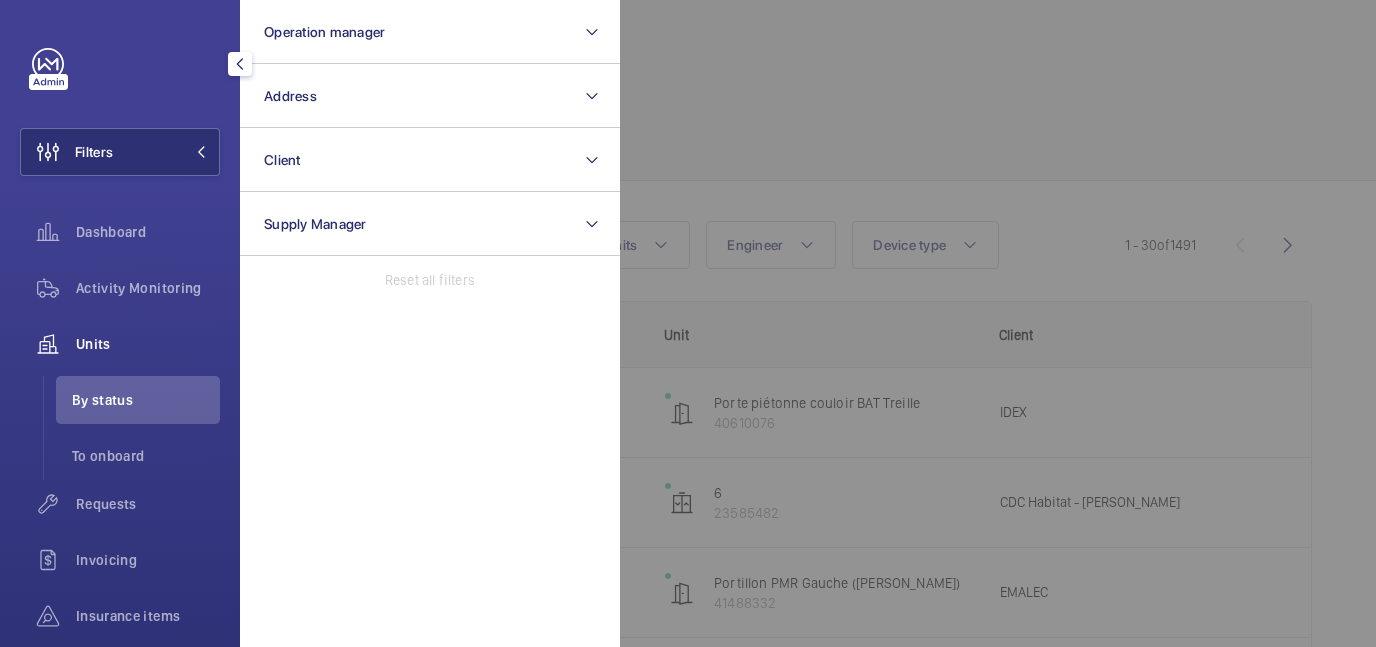 click on "Reset all filters" 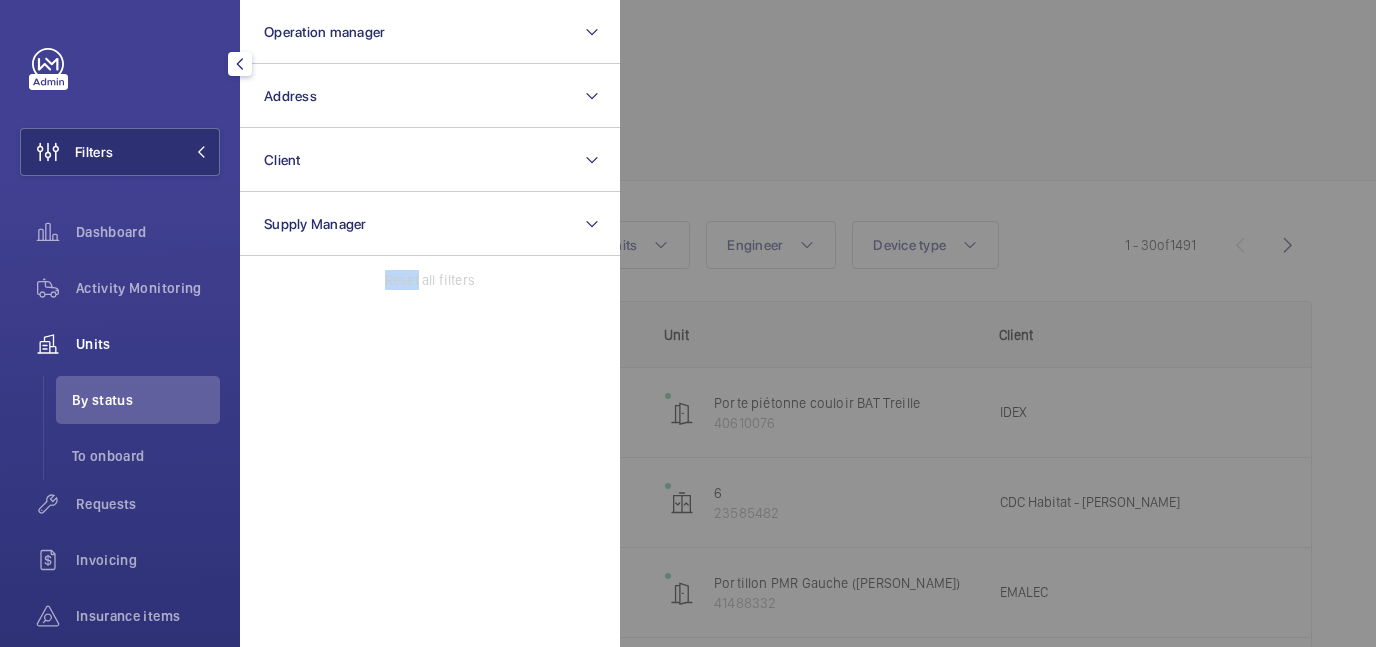 click on "Reset all filters" 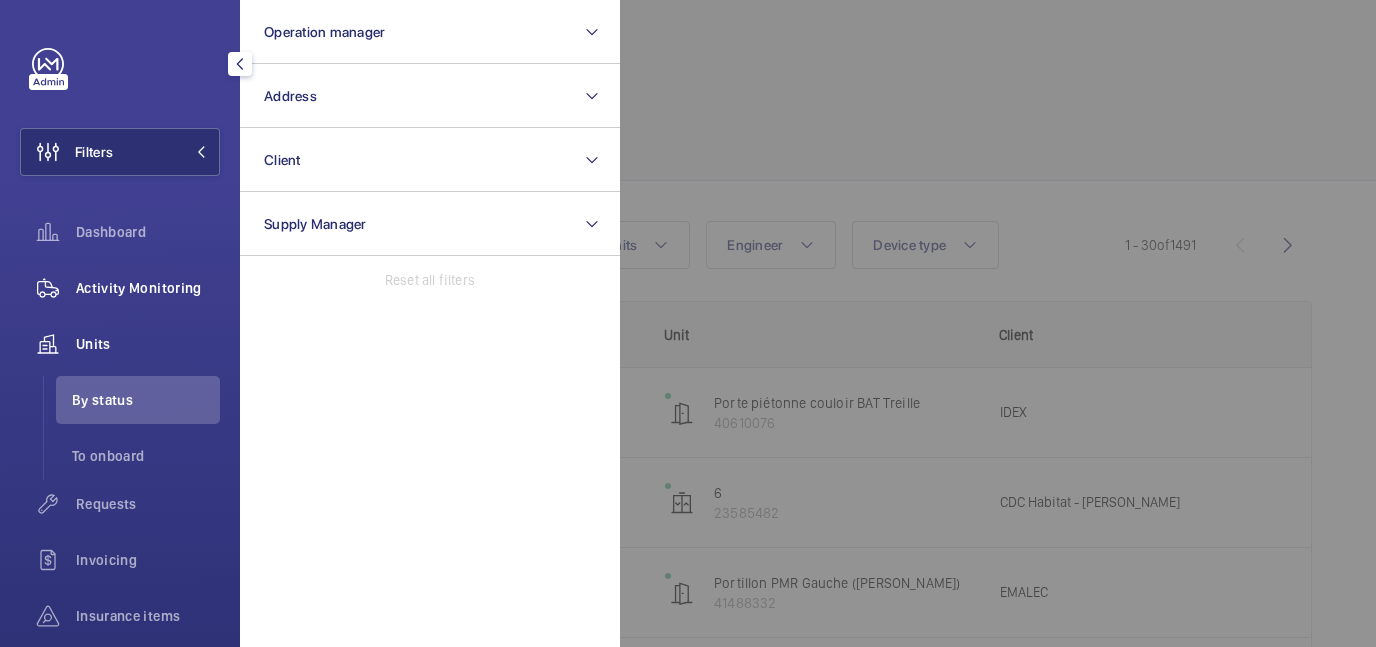 click on "Activity Monitoring" 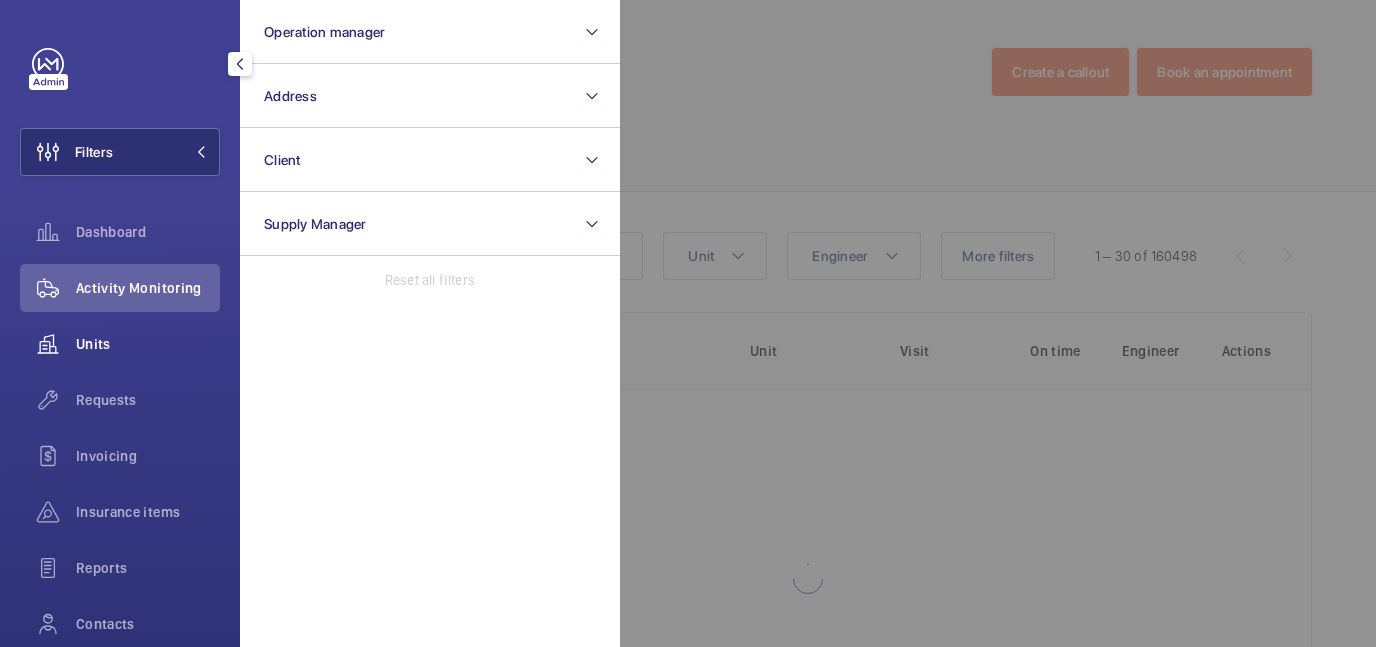 click on "Units" 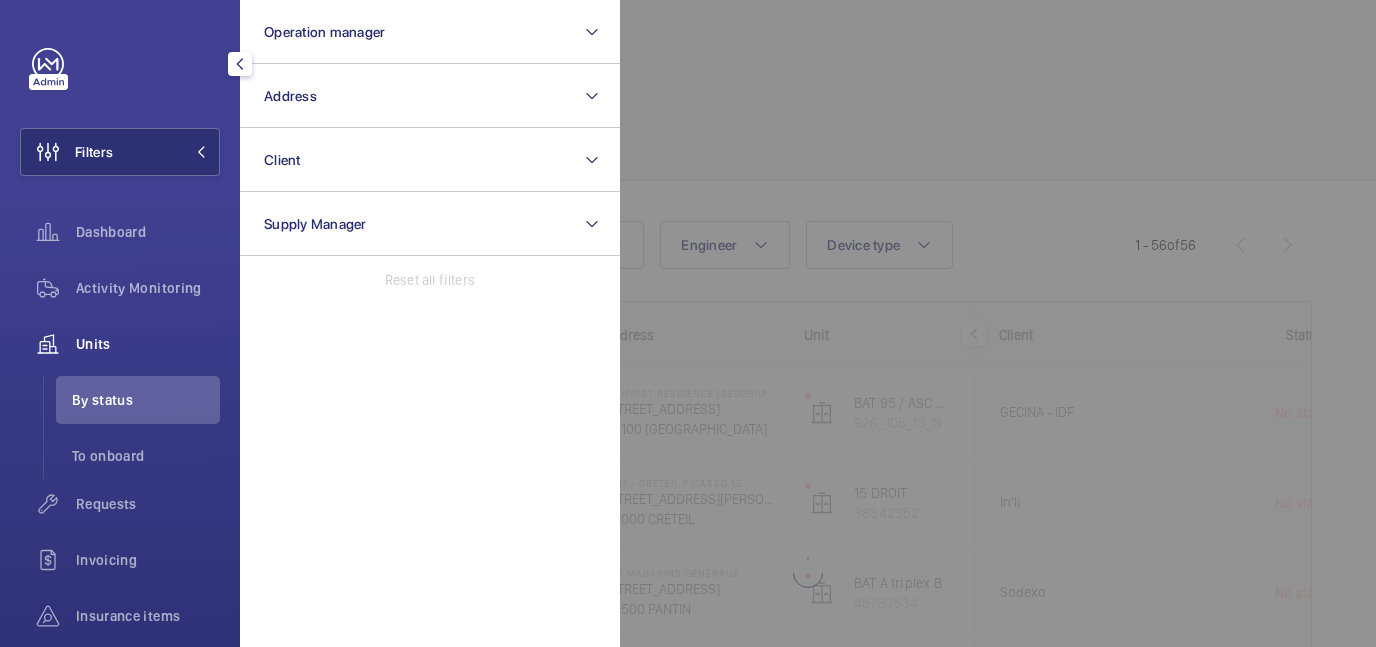 click 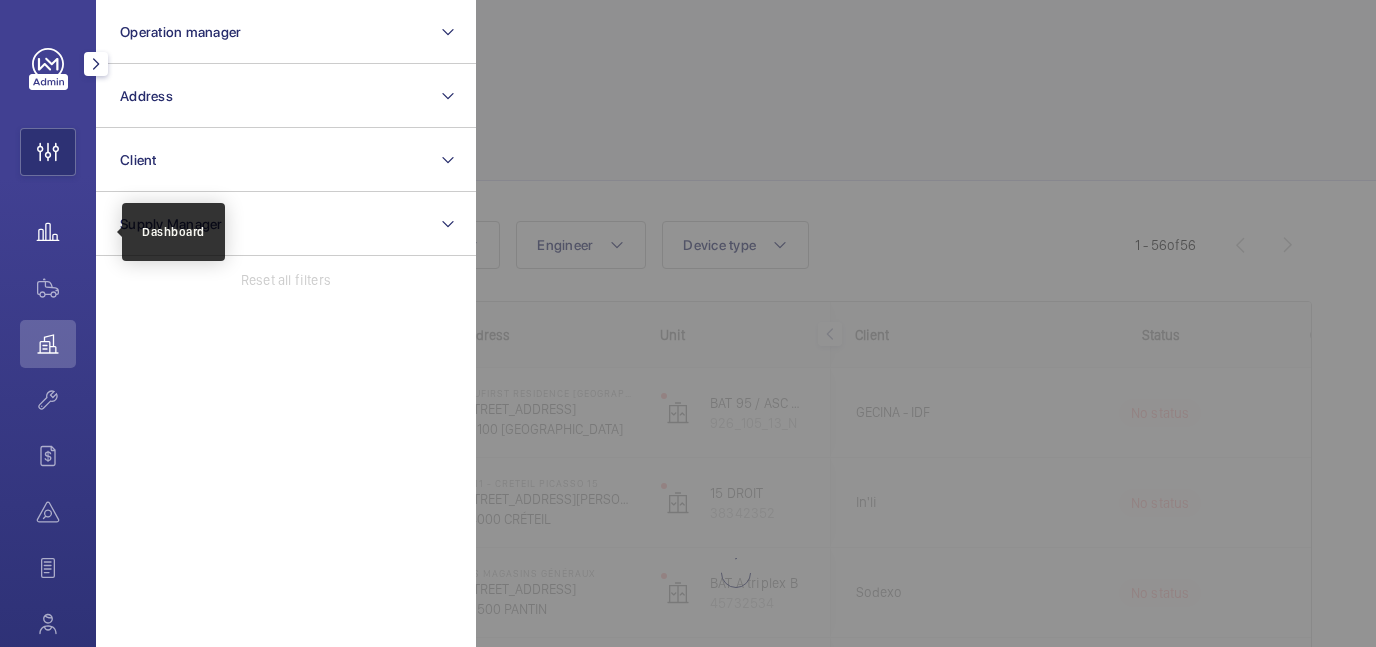 click 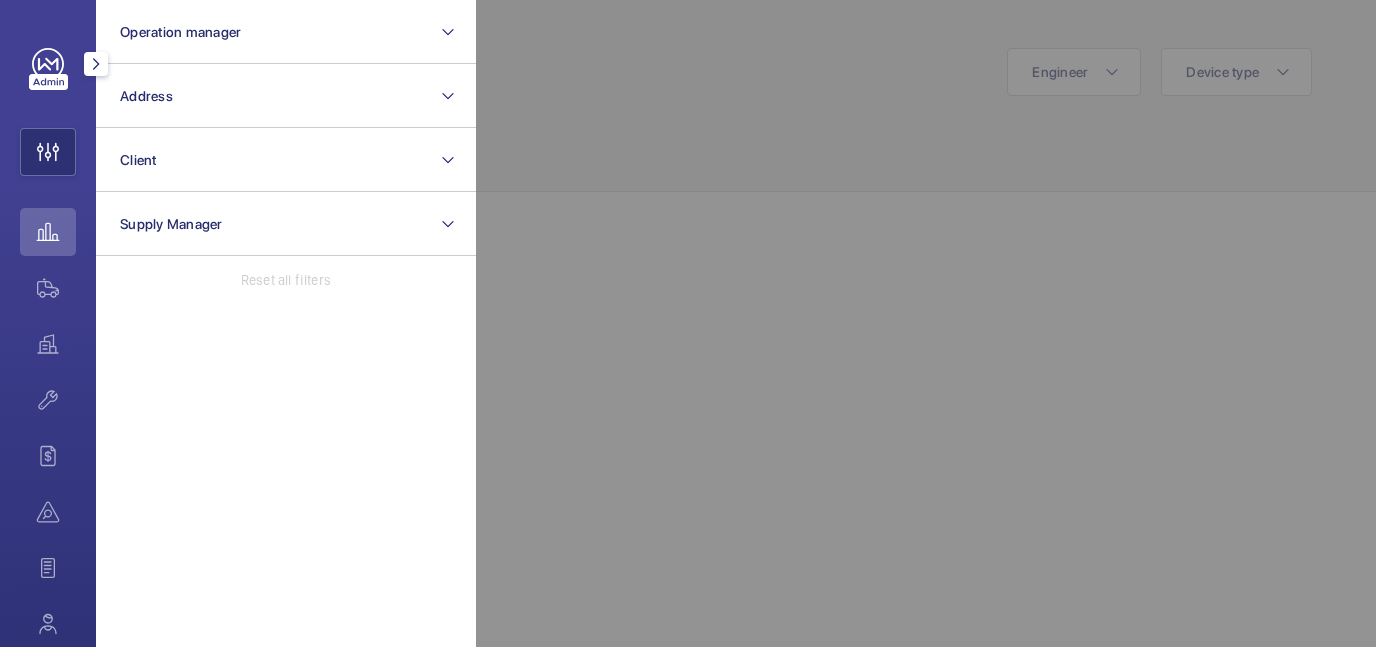 click 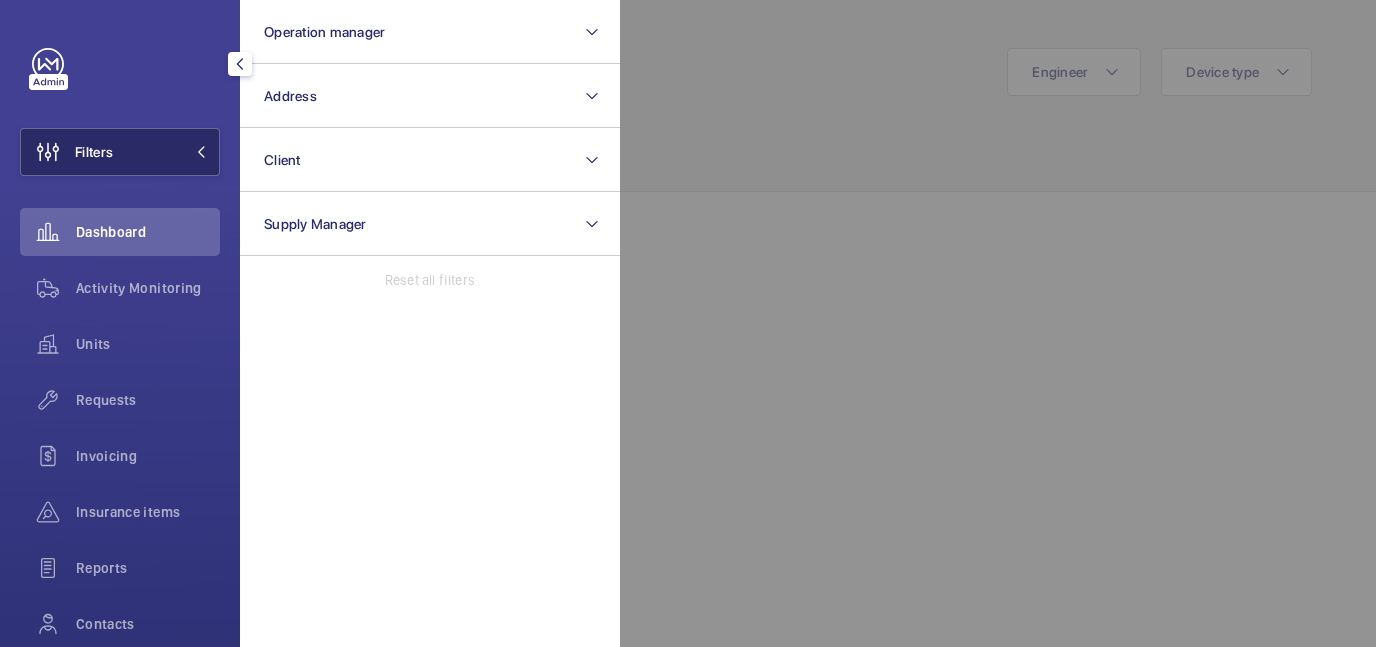 click on "Filters" 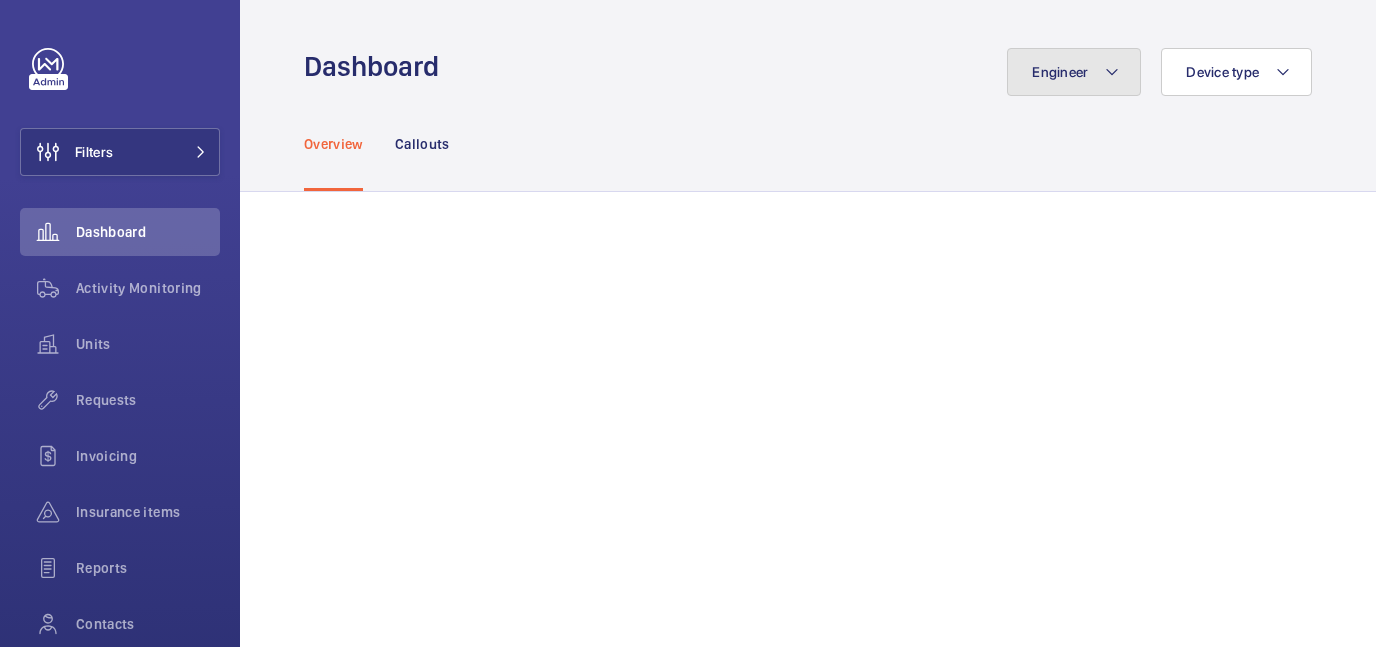click 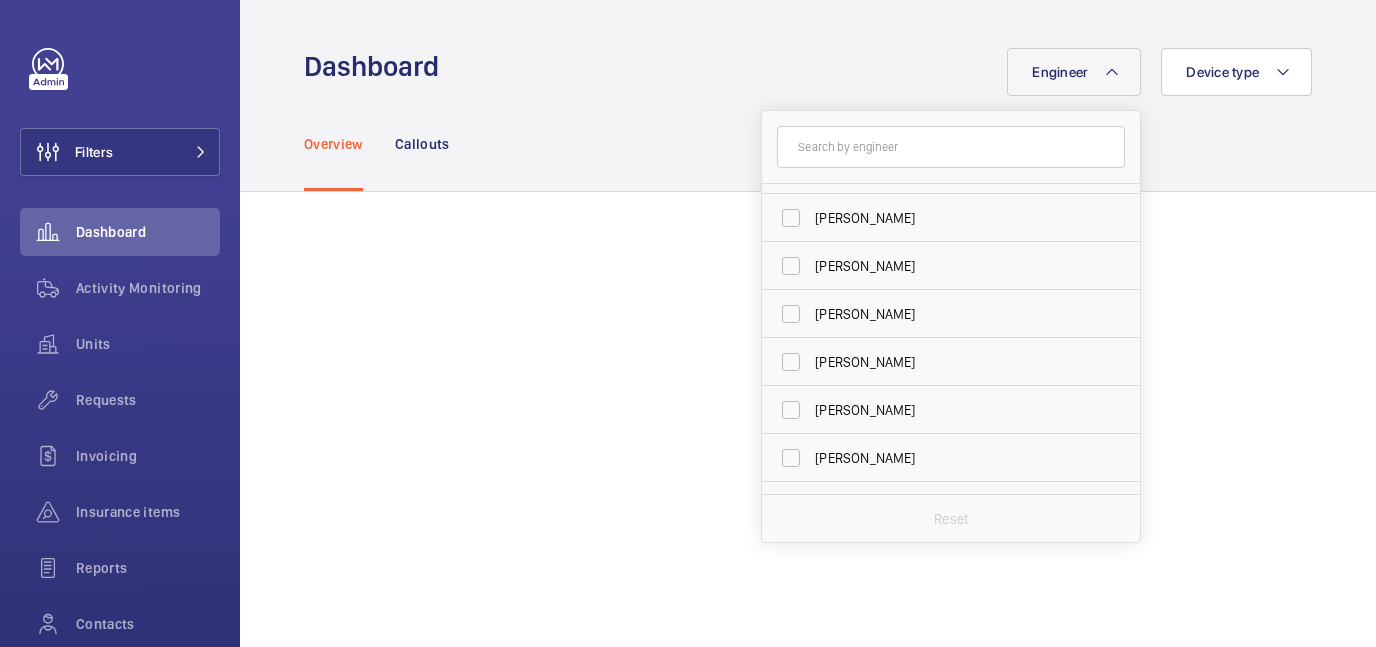 scroll, scrollTop: 3320, scrollLeft: 0, axis: vertical 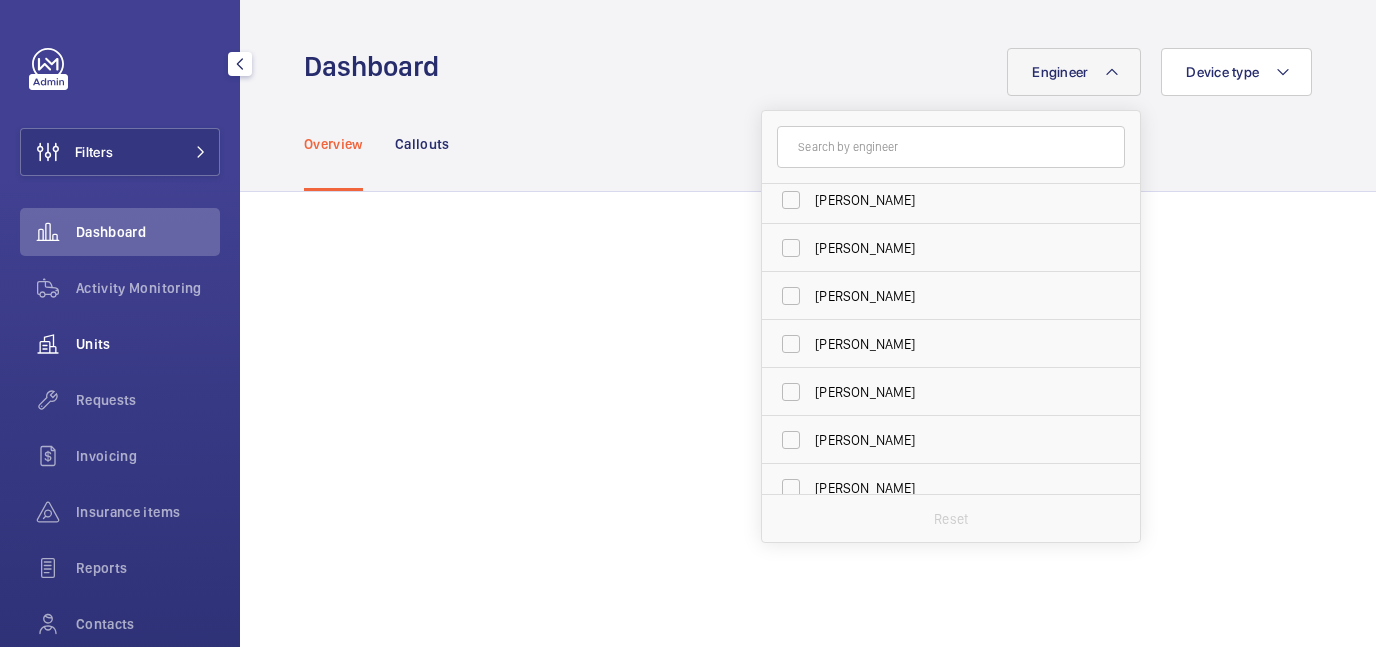 click on "Units" 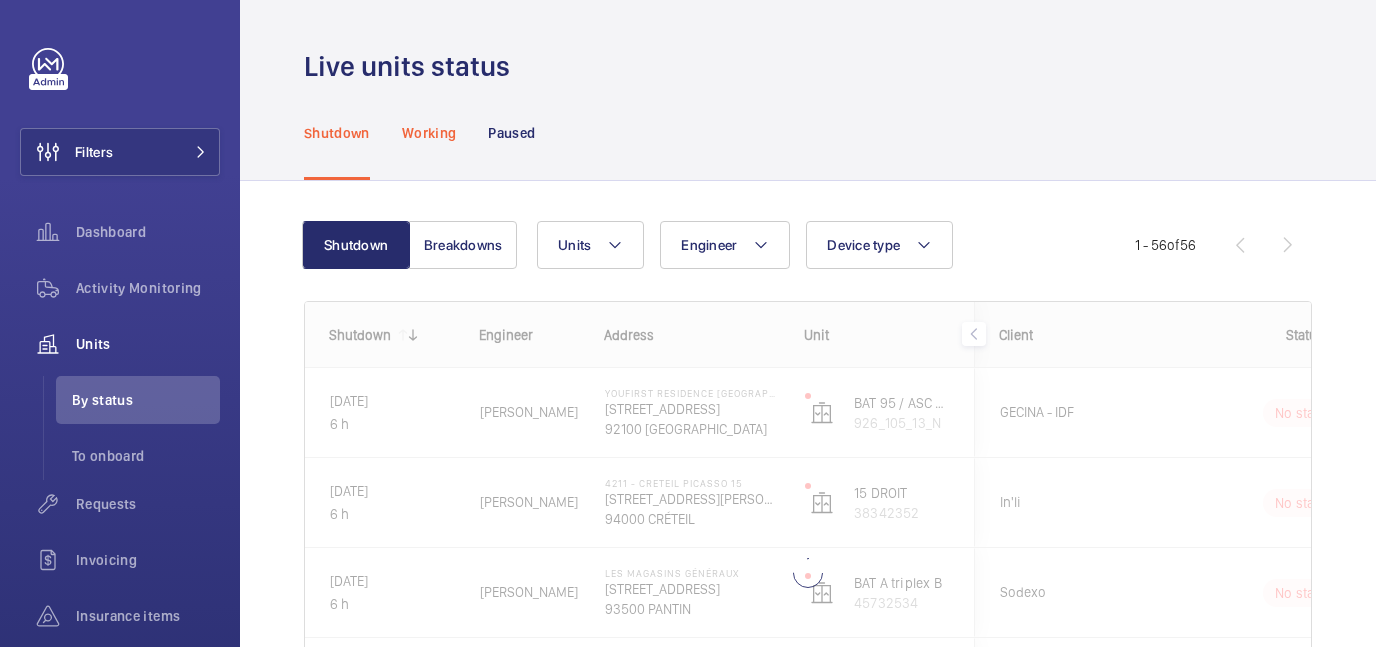 click on "Working" 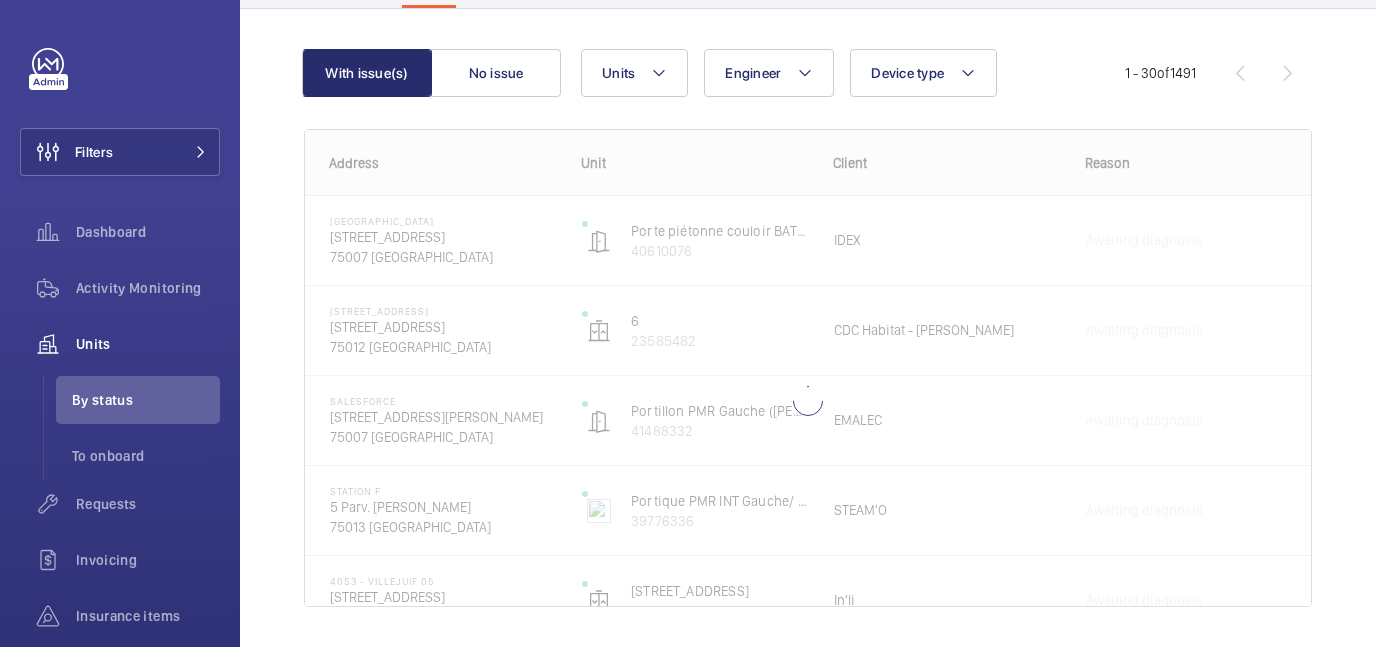 scroll, scrollTop: 228, scrollLeft: 0, axis: vertical 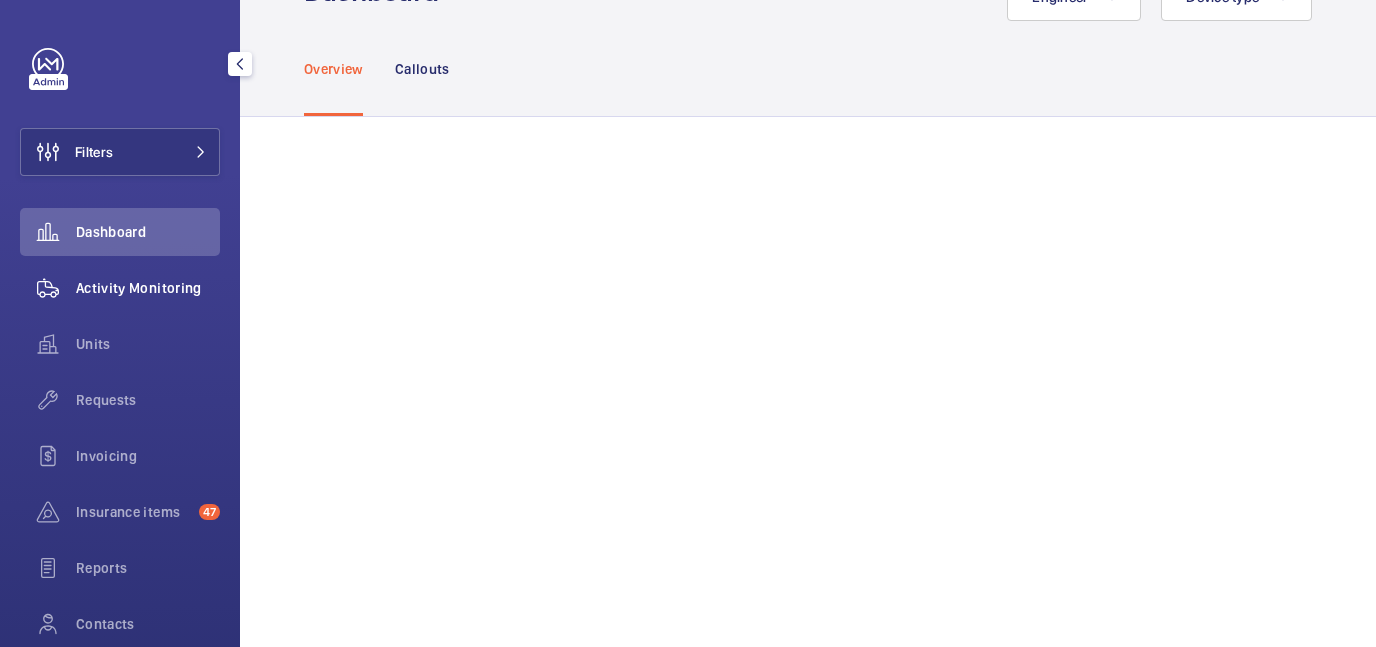 click on "Activity Monitoring" 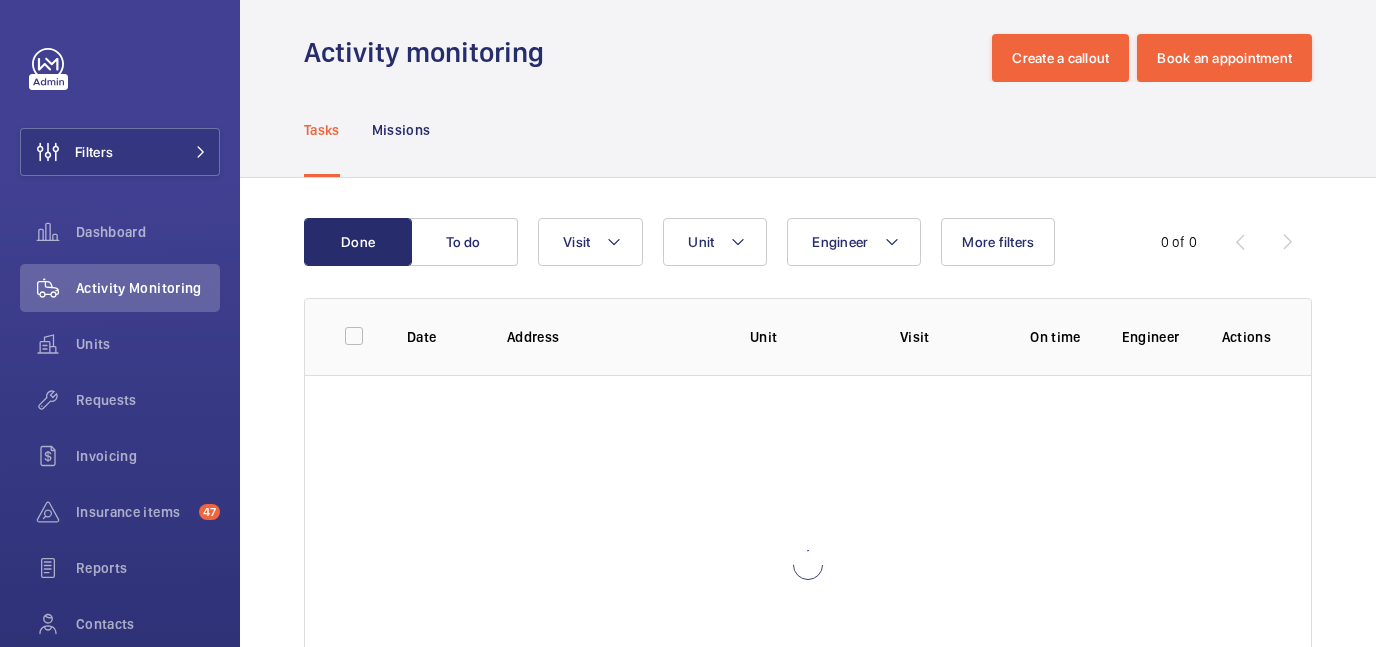 scroll, scrollTop: 0, scrollLeft: 0, axis: both 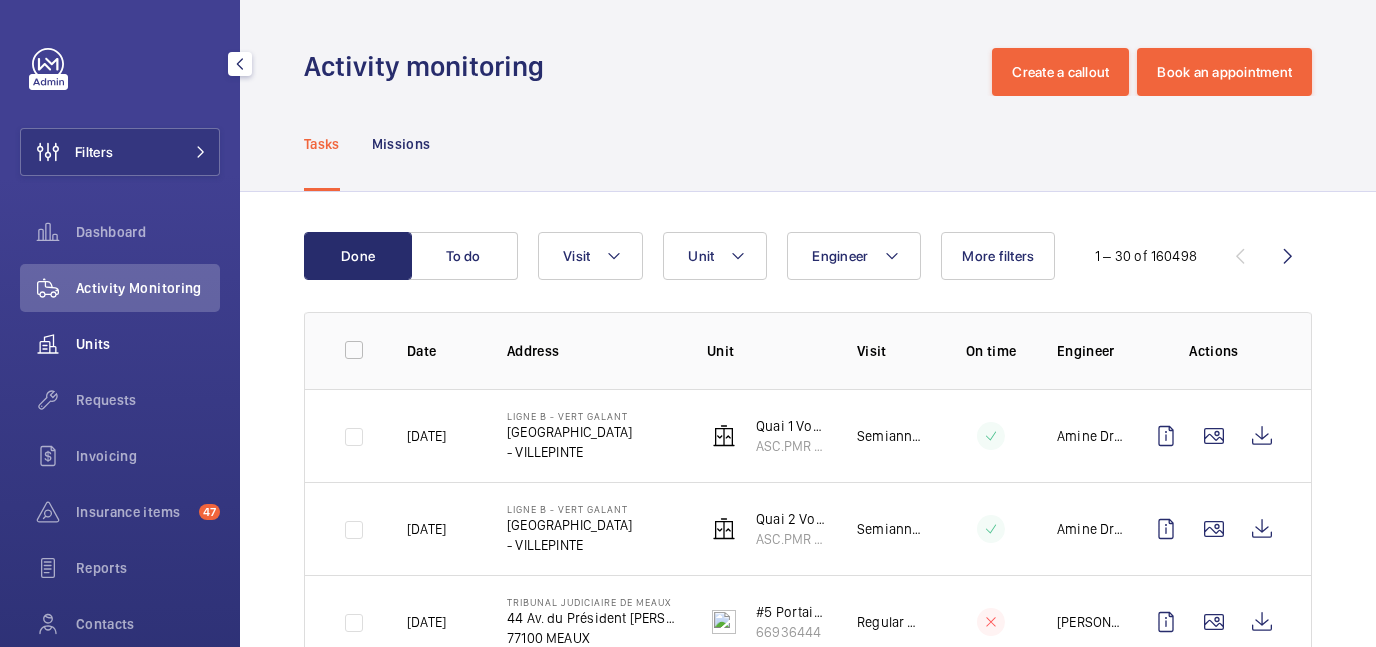 click on "Units" 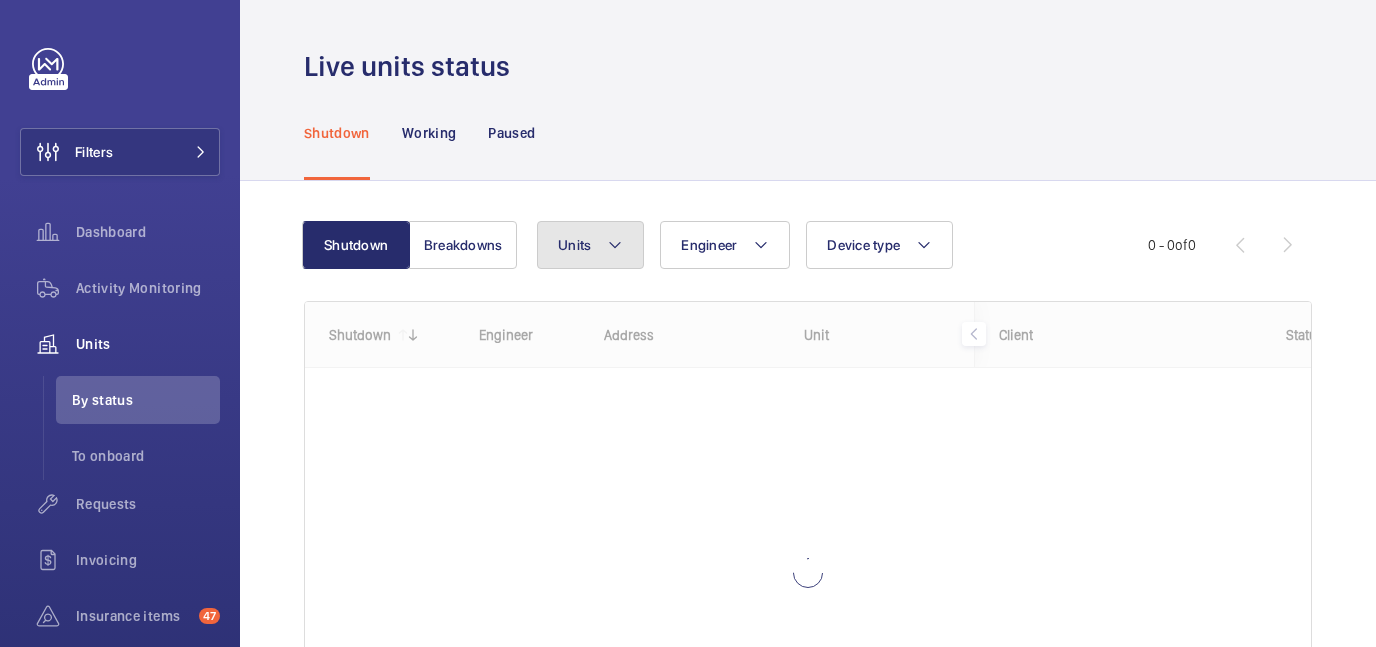 click 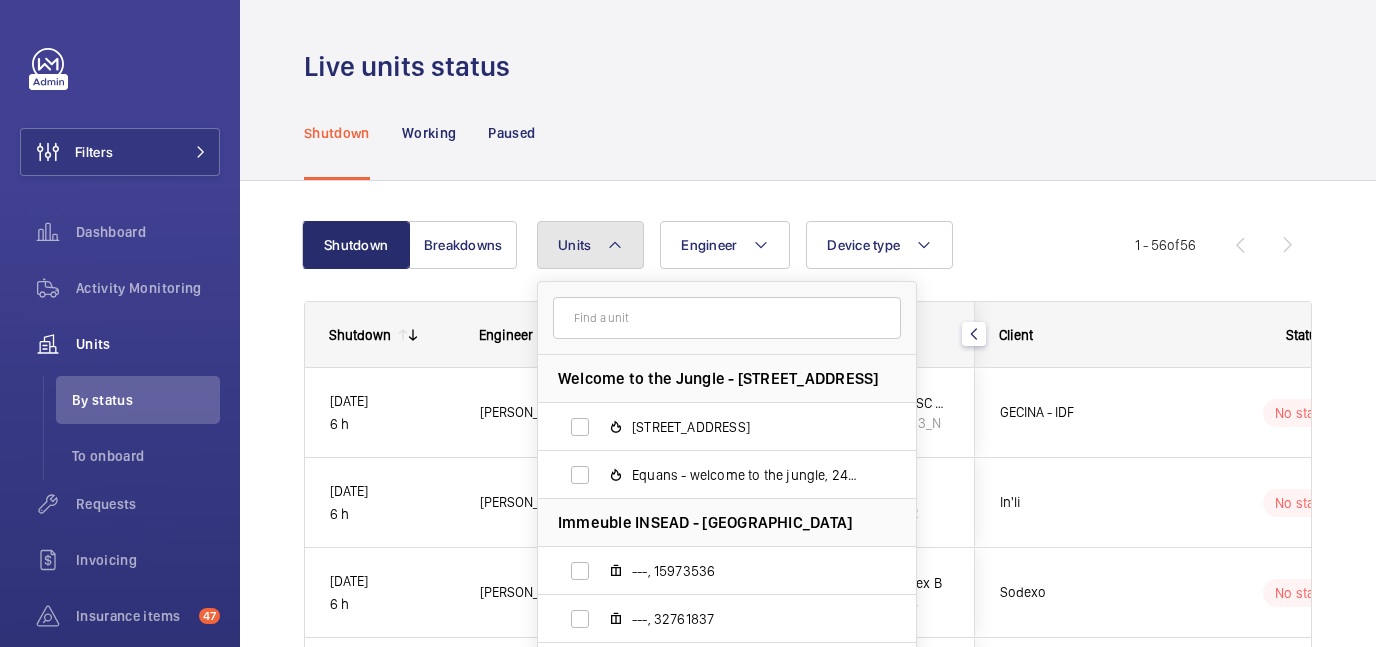 click 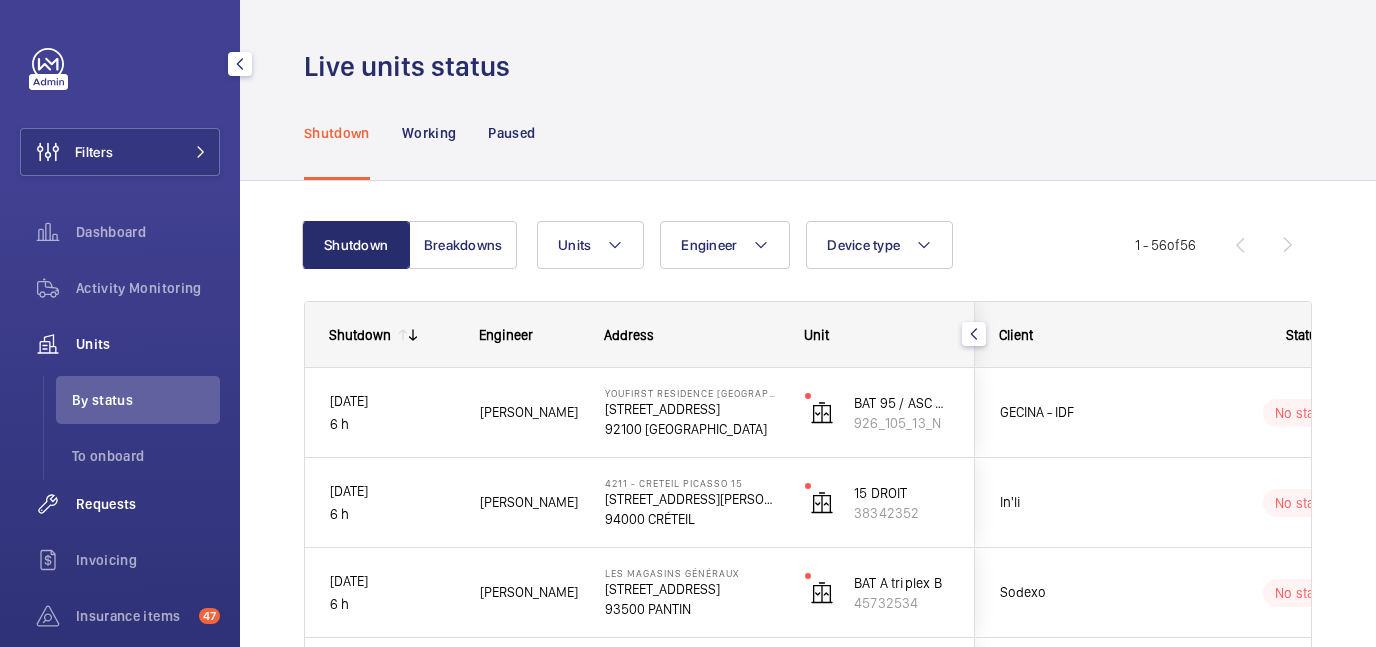 scroll, scrollTop: 257, scrollLeft: 0, axis: vertical 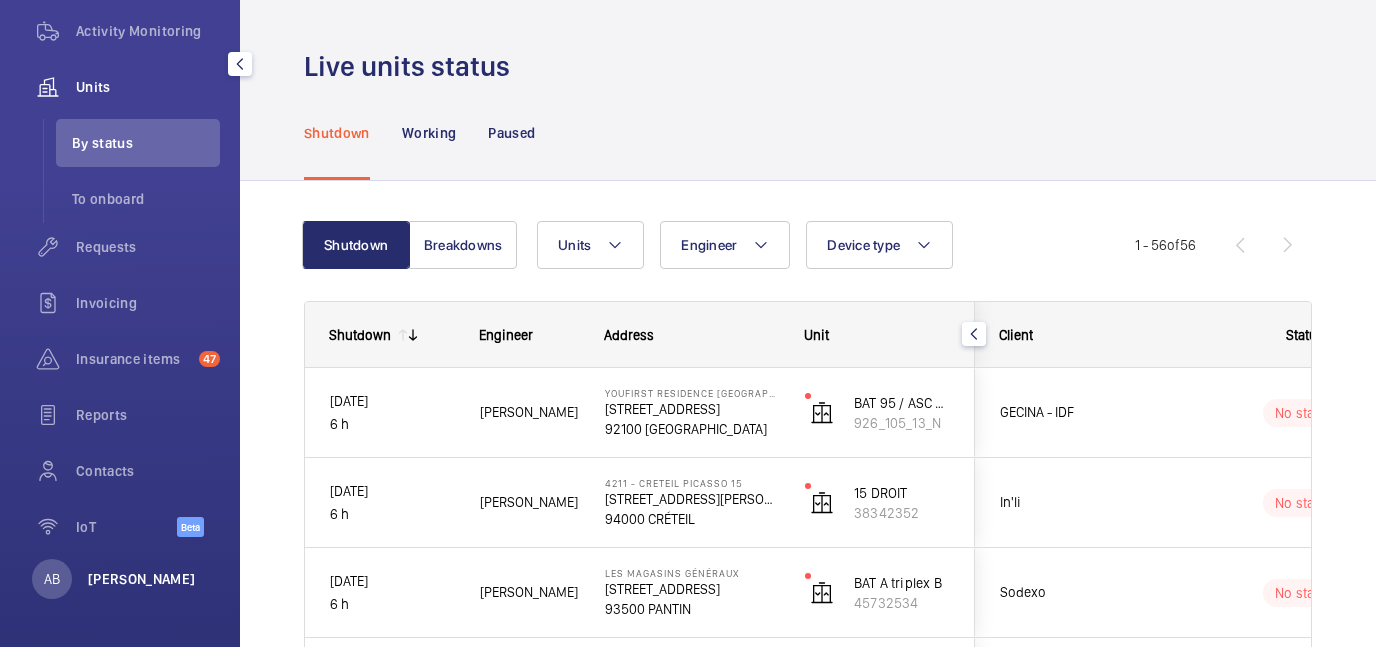 click on "[PERSON_NAME]" 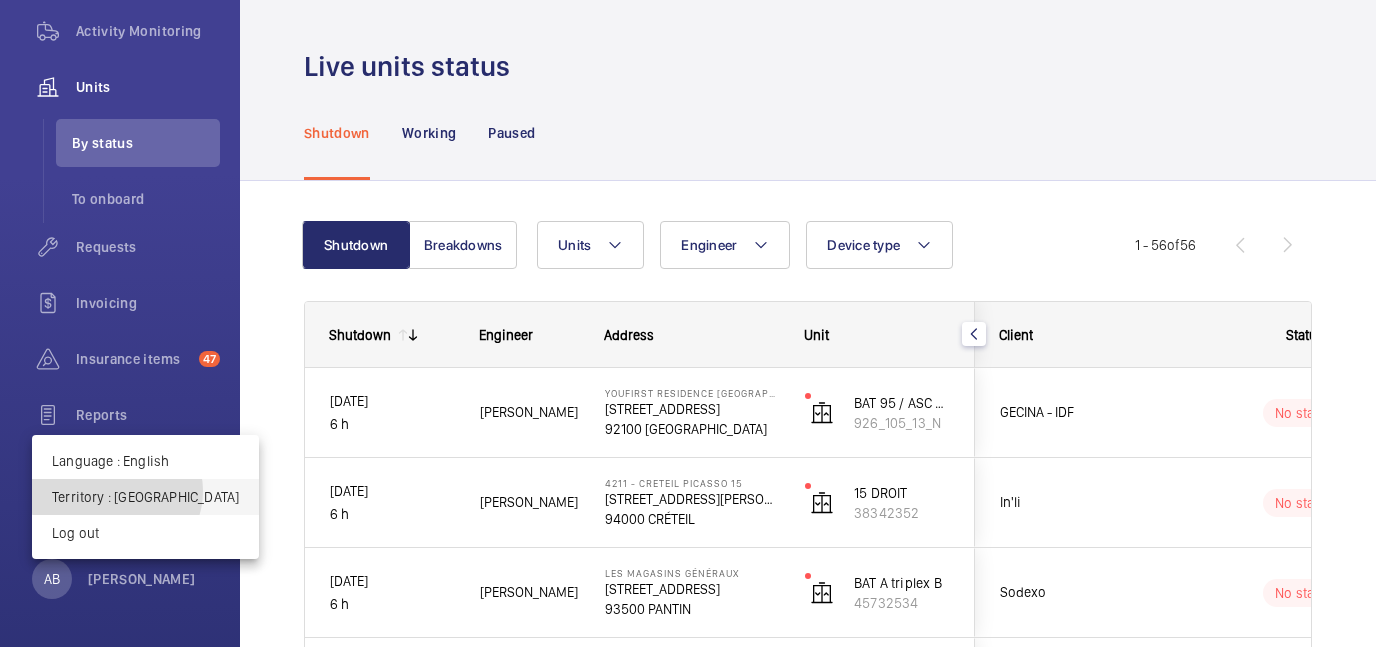 click on "Territory : France" at bounding box center [145, 497] 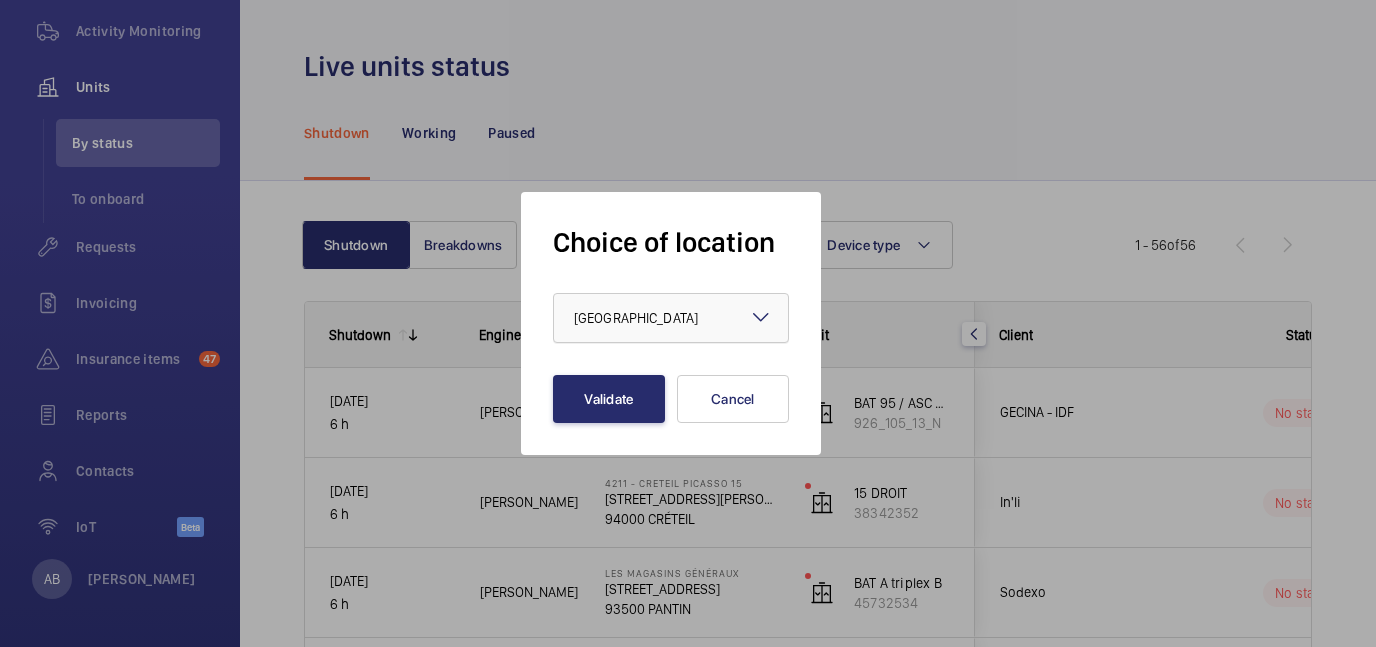 click at bounding box center [671, 318] 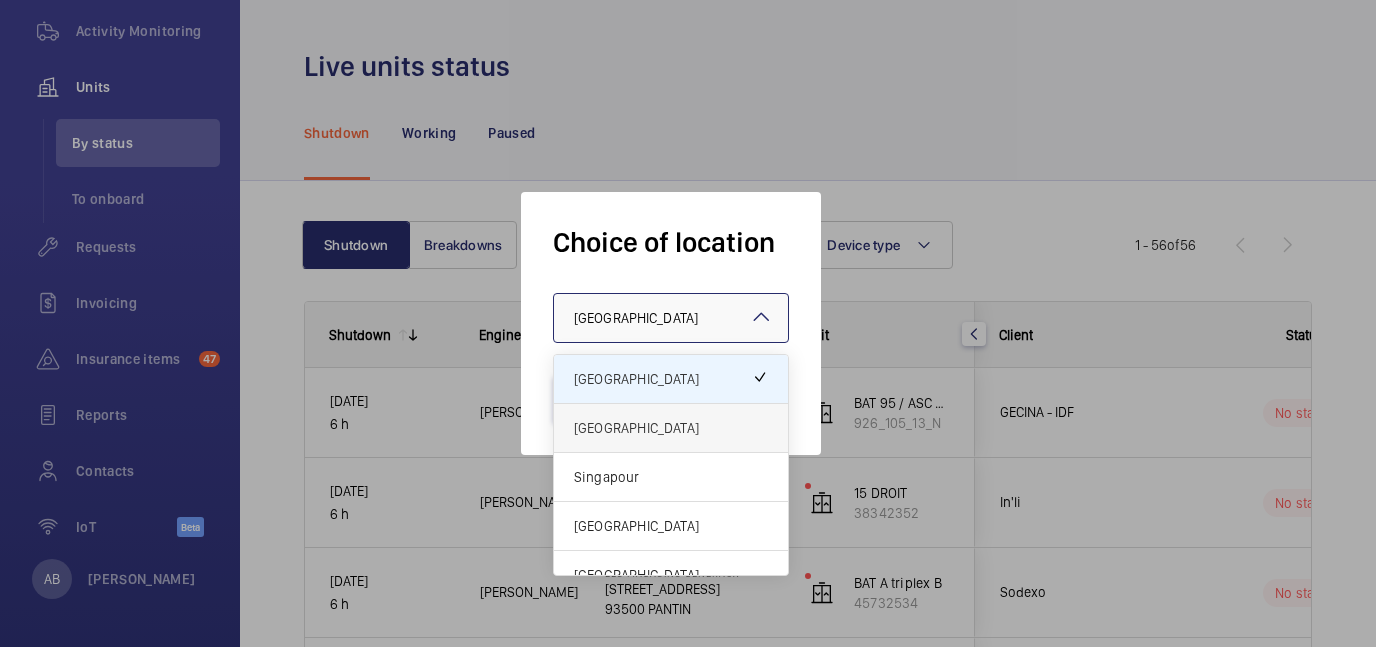 click on "[GEOGRAPHIC_DATA]" at bounding box center [671, 428] 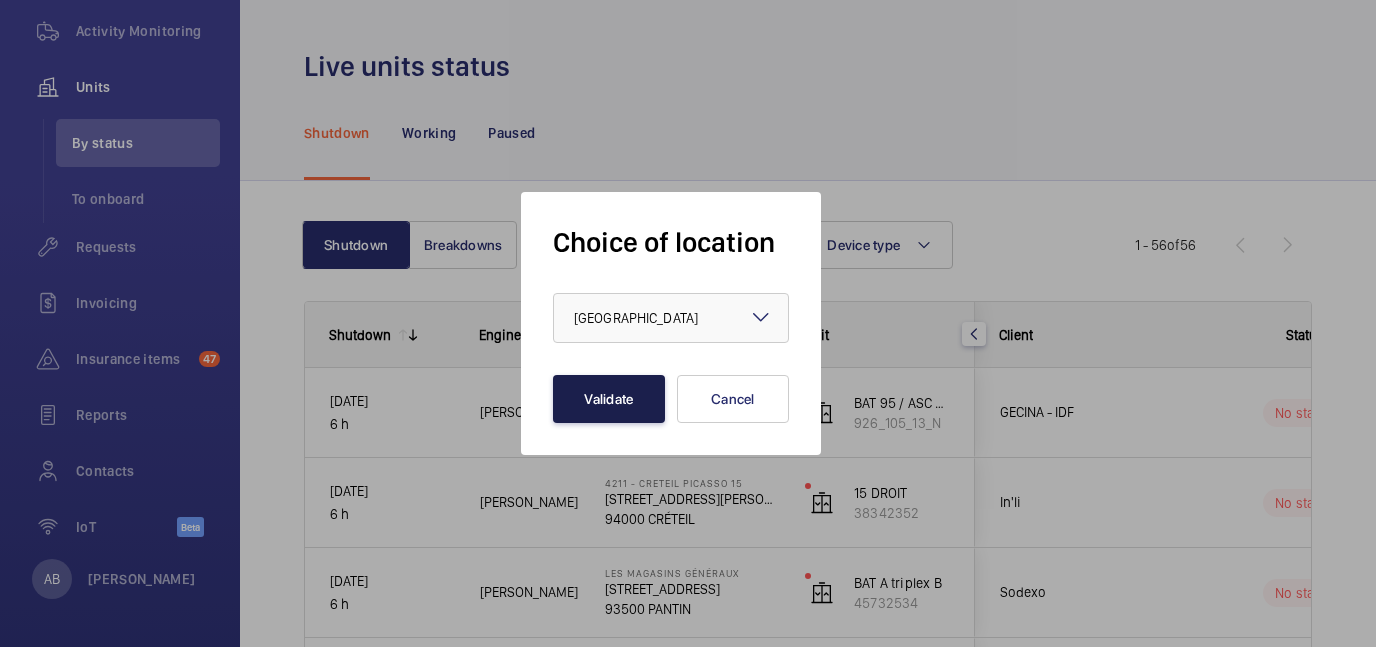 click on "Validate" at bounding box center [609, 399] 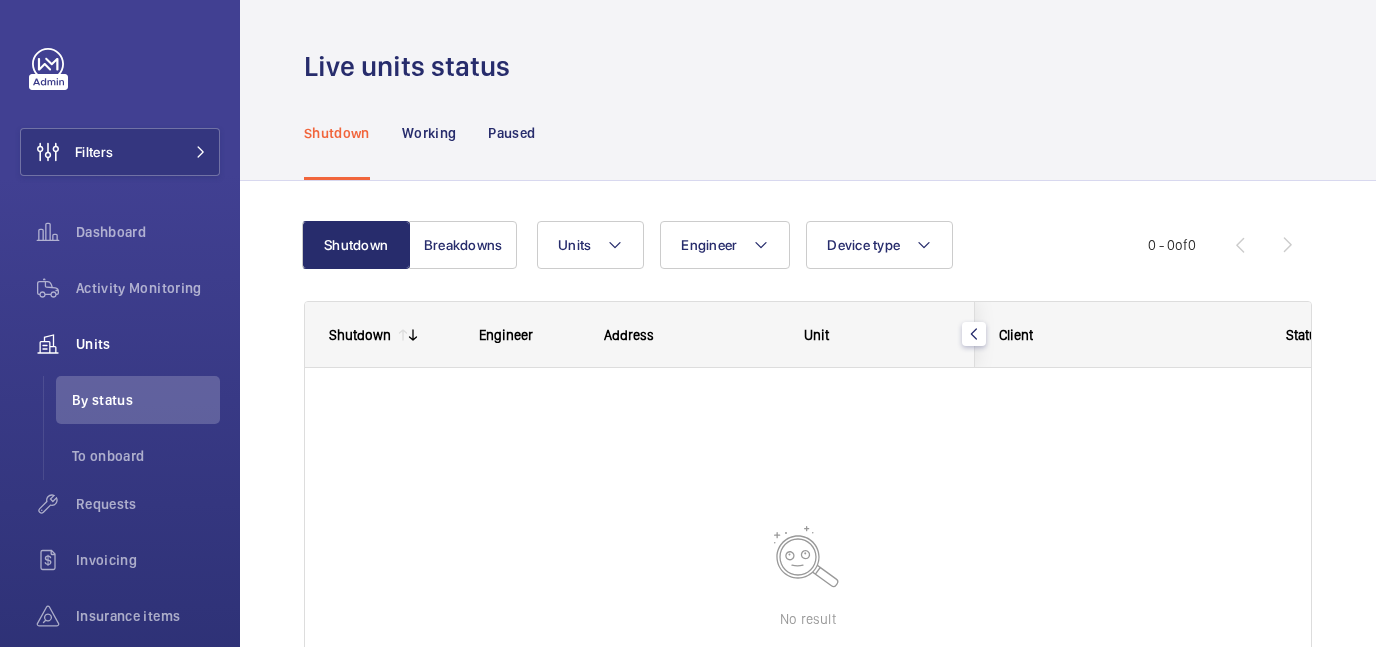 scroll, scrollTop: 0, scrollLeft: 0, axis: both 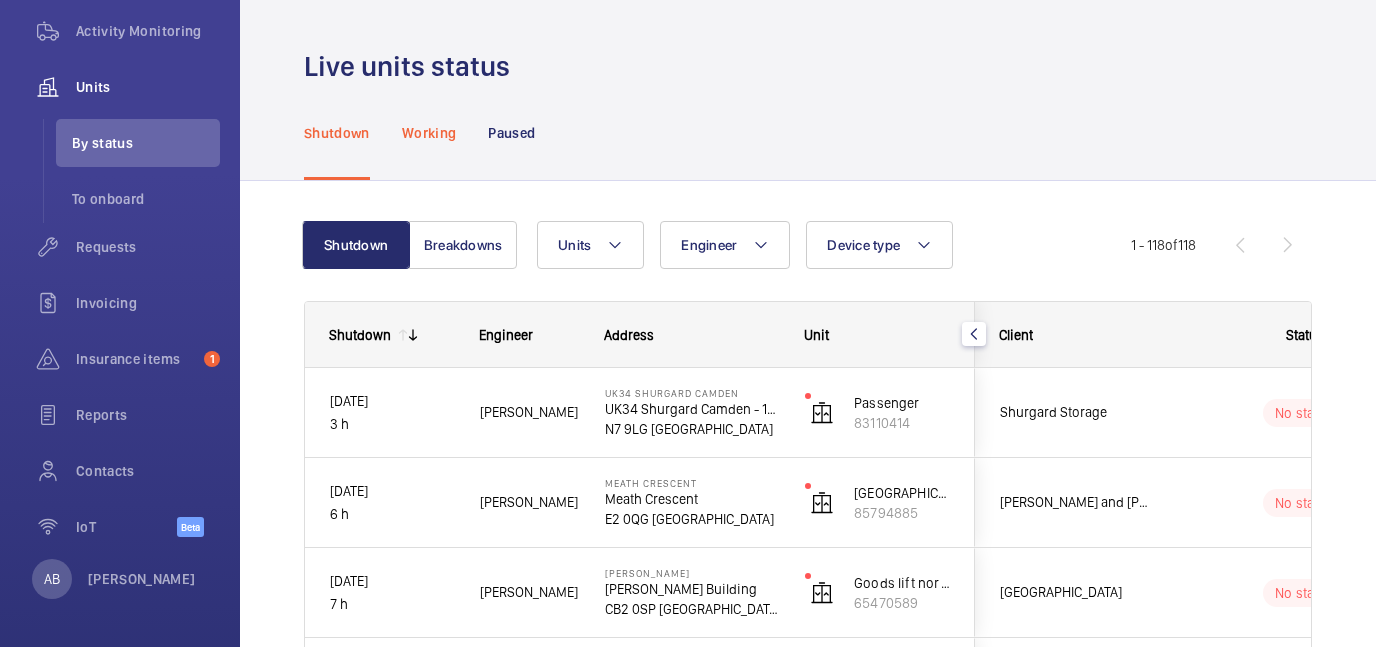 click on "Working" 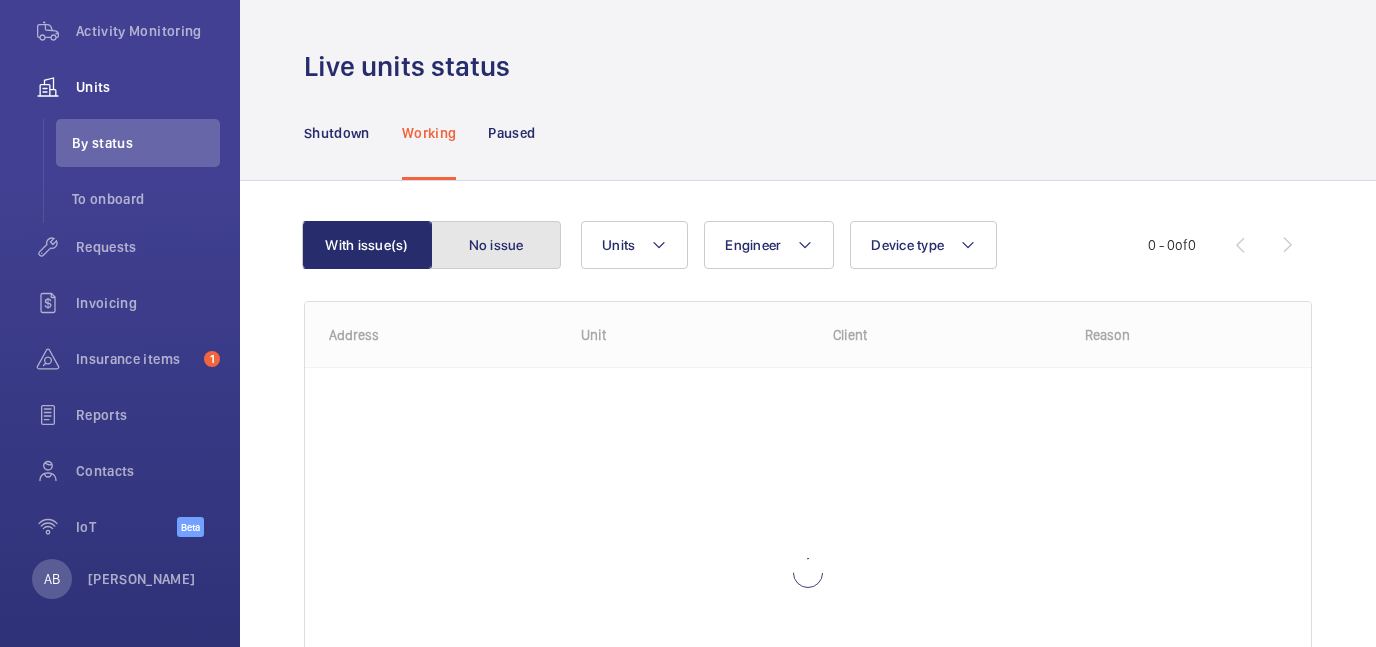 click on "No issue" 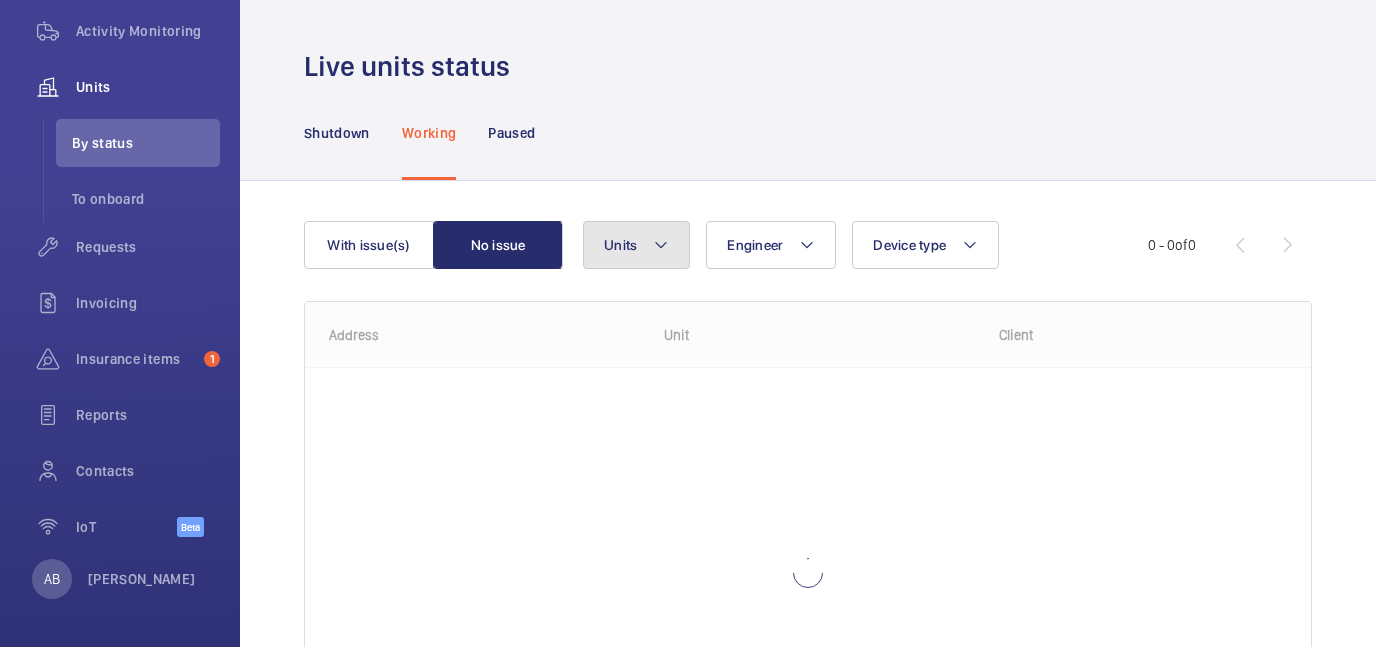 click on "Units" 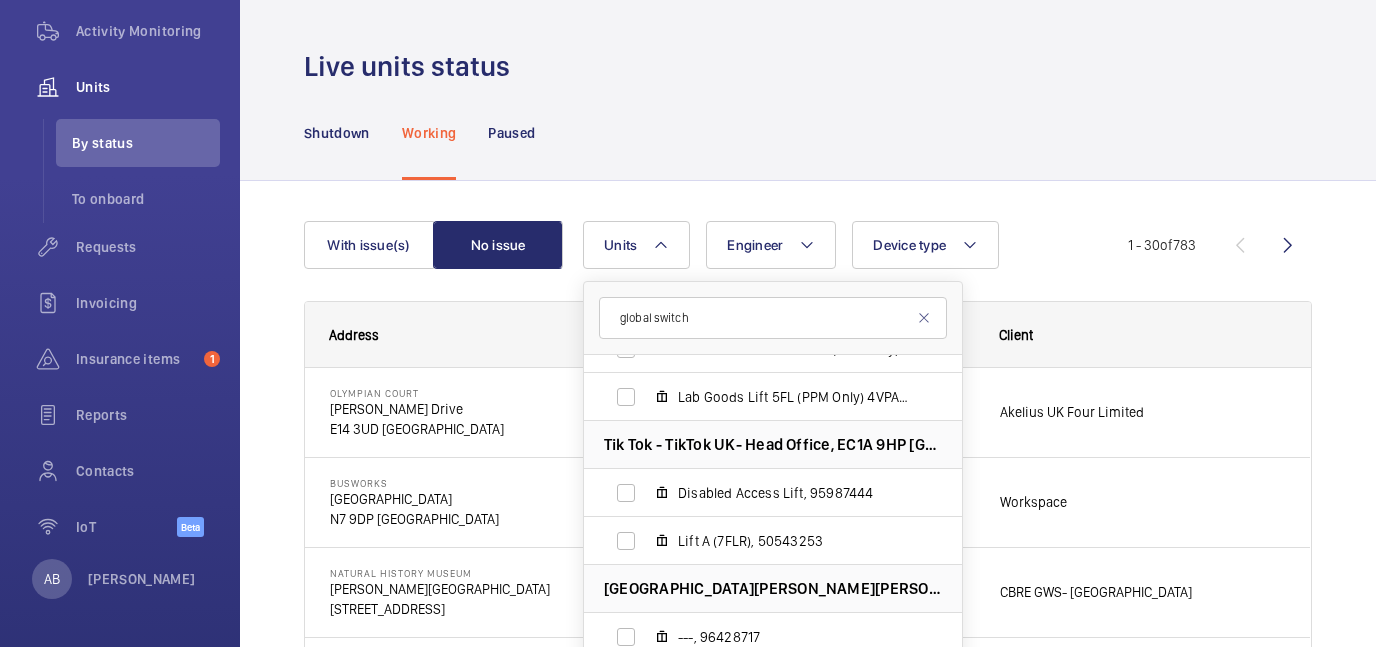 scroll, scrollTop: 1121, scrollLeft: 0, axis: vertical 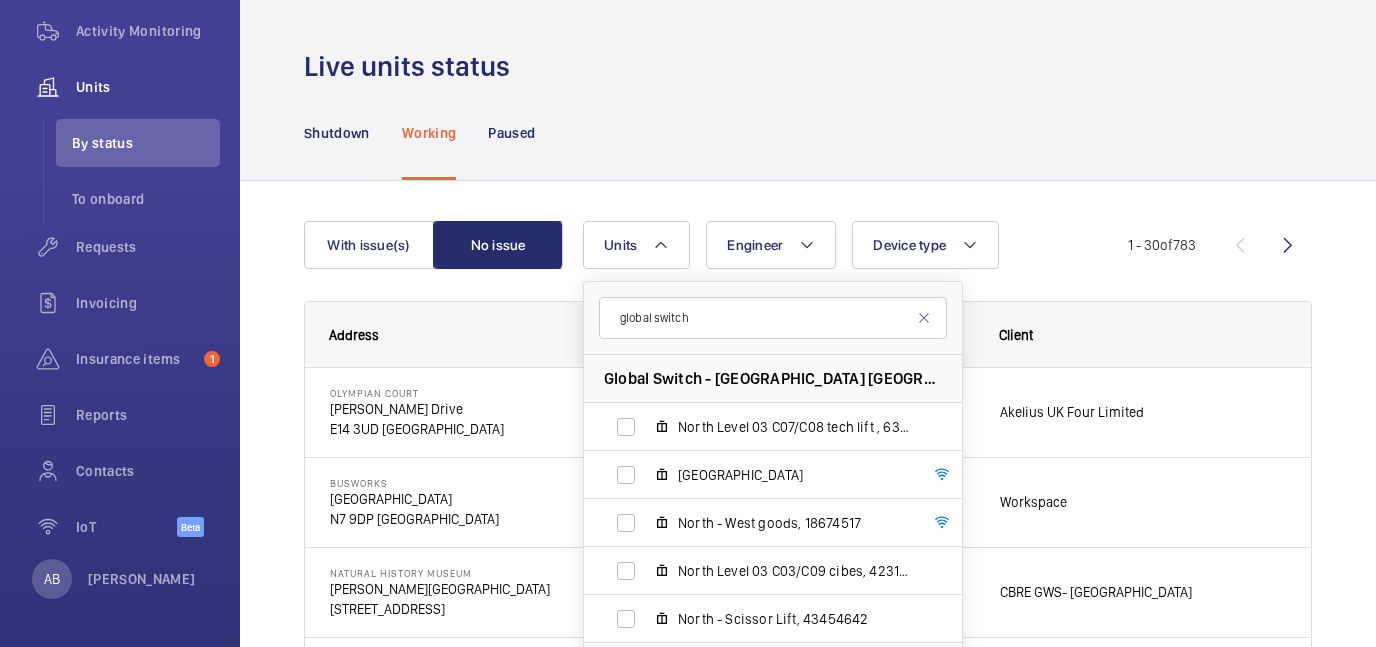 type on "global switch" 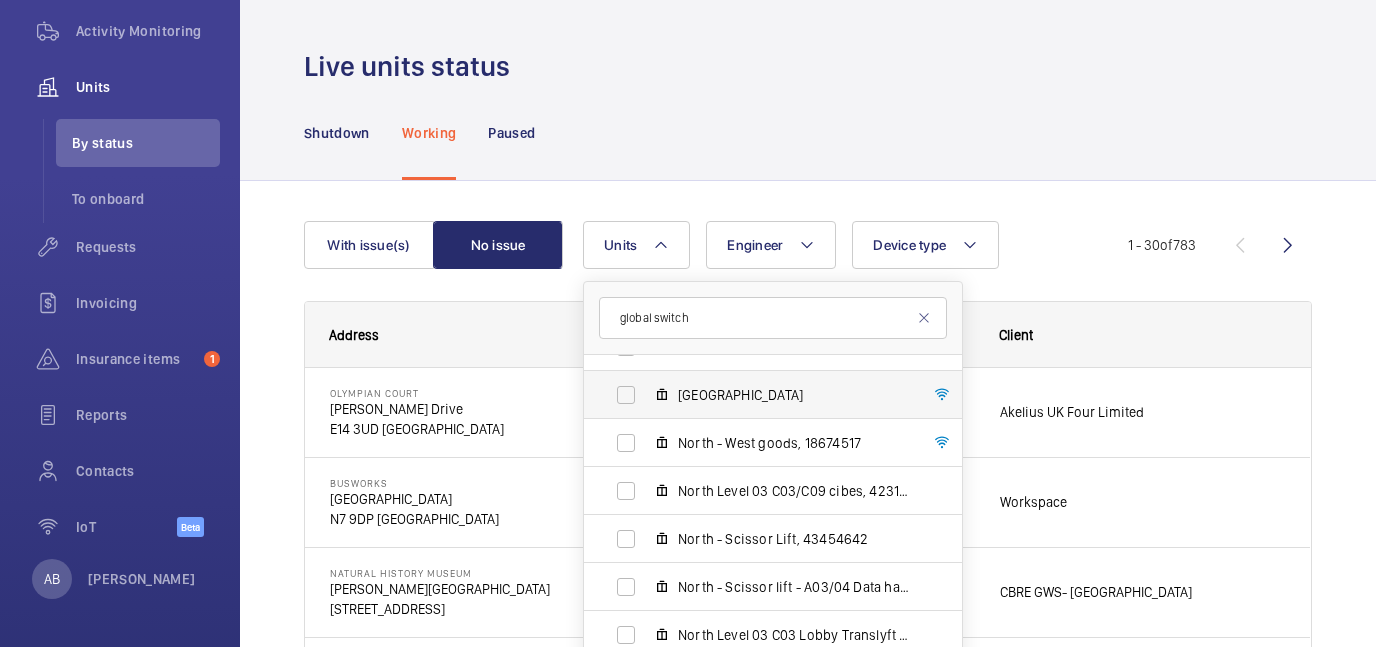 scroll, scrollTop: 84, scrollLeft: 0, axis: vertical 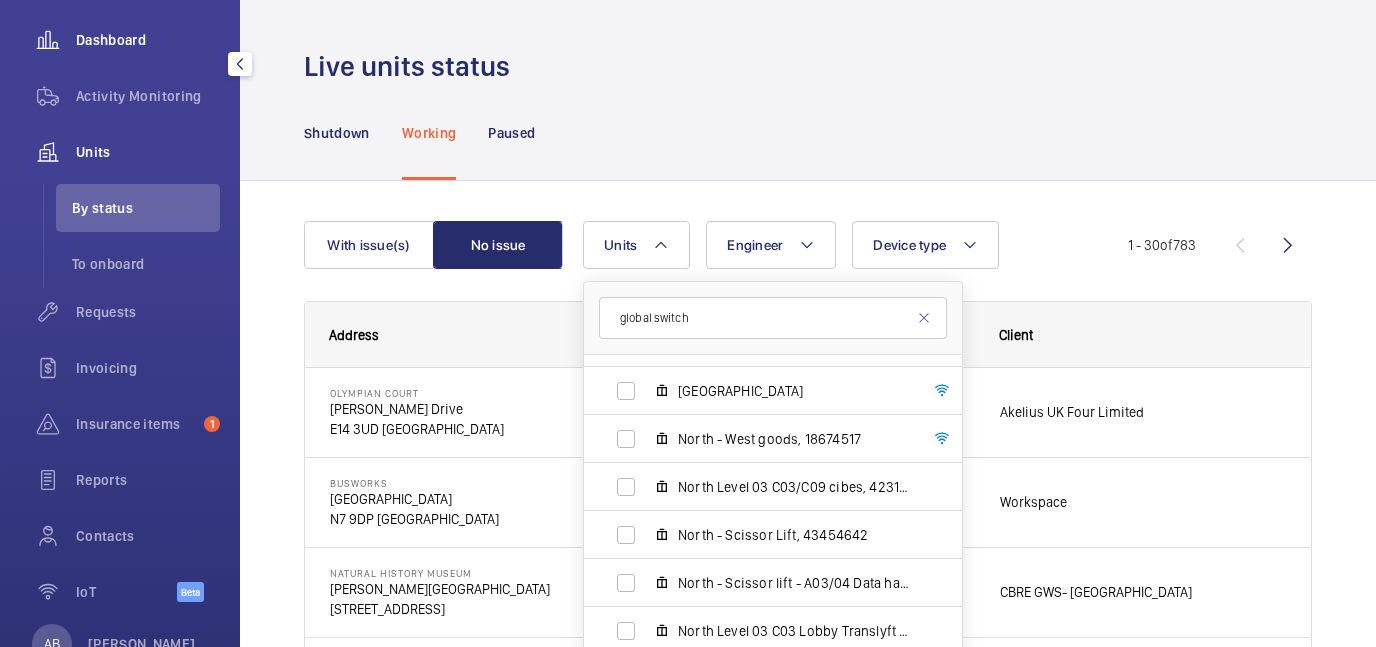 click on "Dashboard" 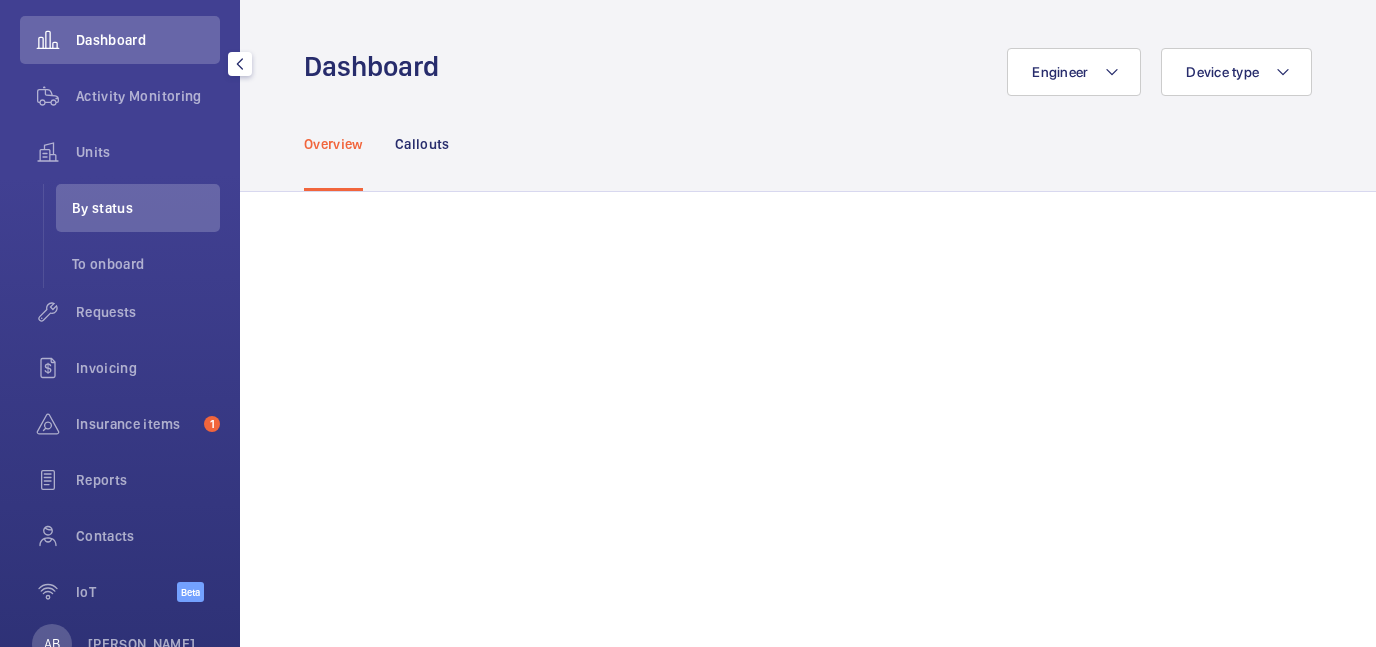 scroll, scrollTop: 153, scrollLeft: 0, axis: vertical 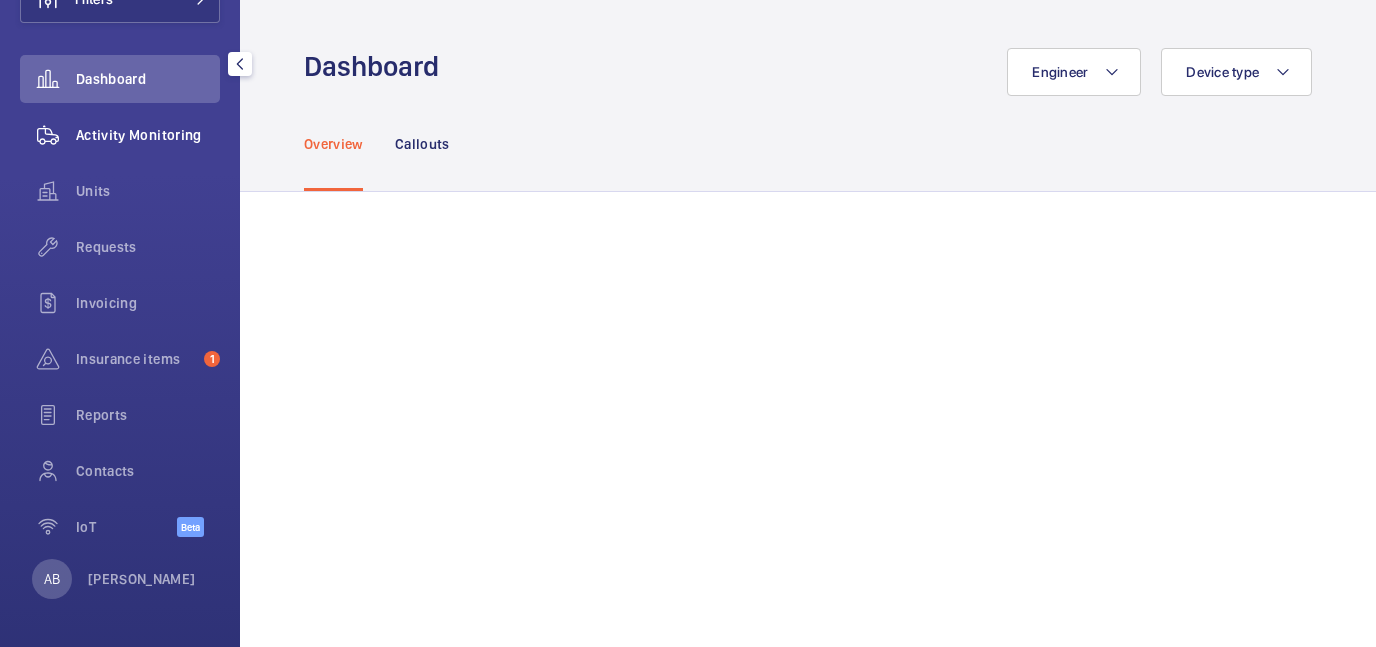 click on "Activity Monitoring" 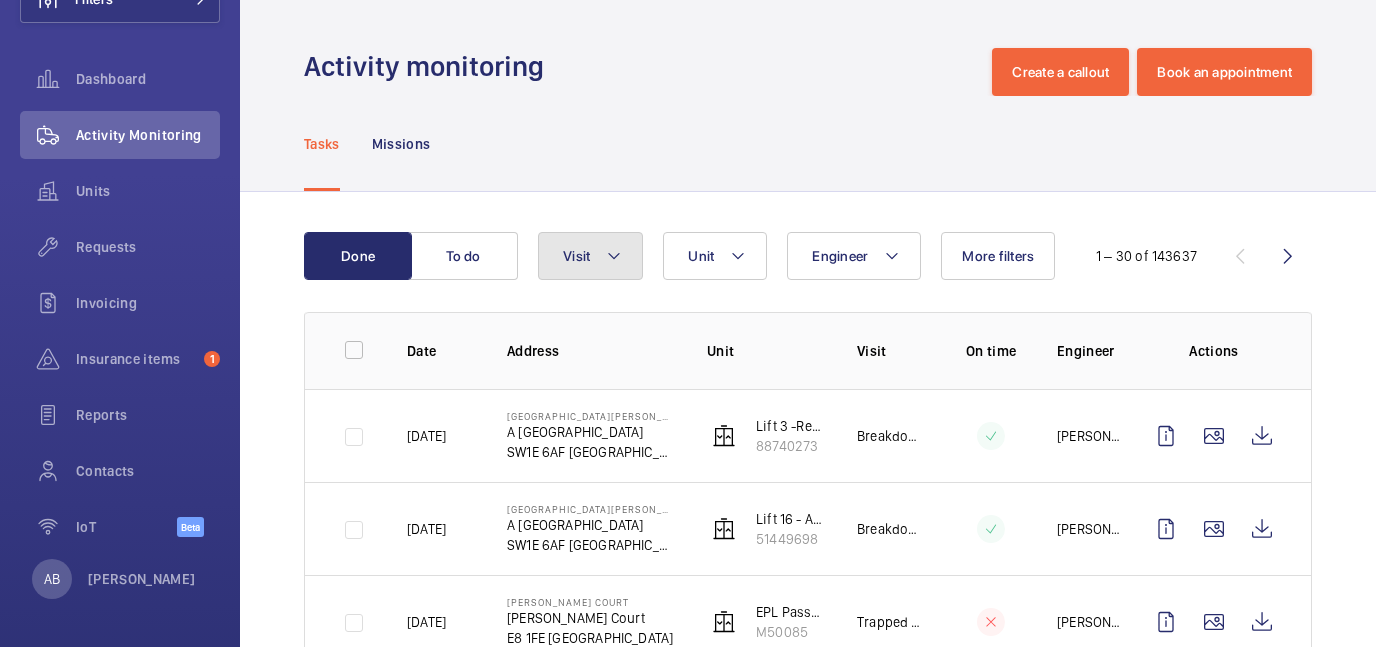 click on "Visit" 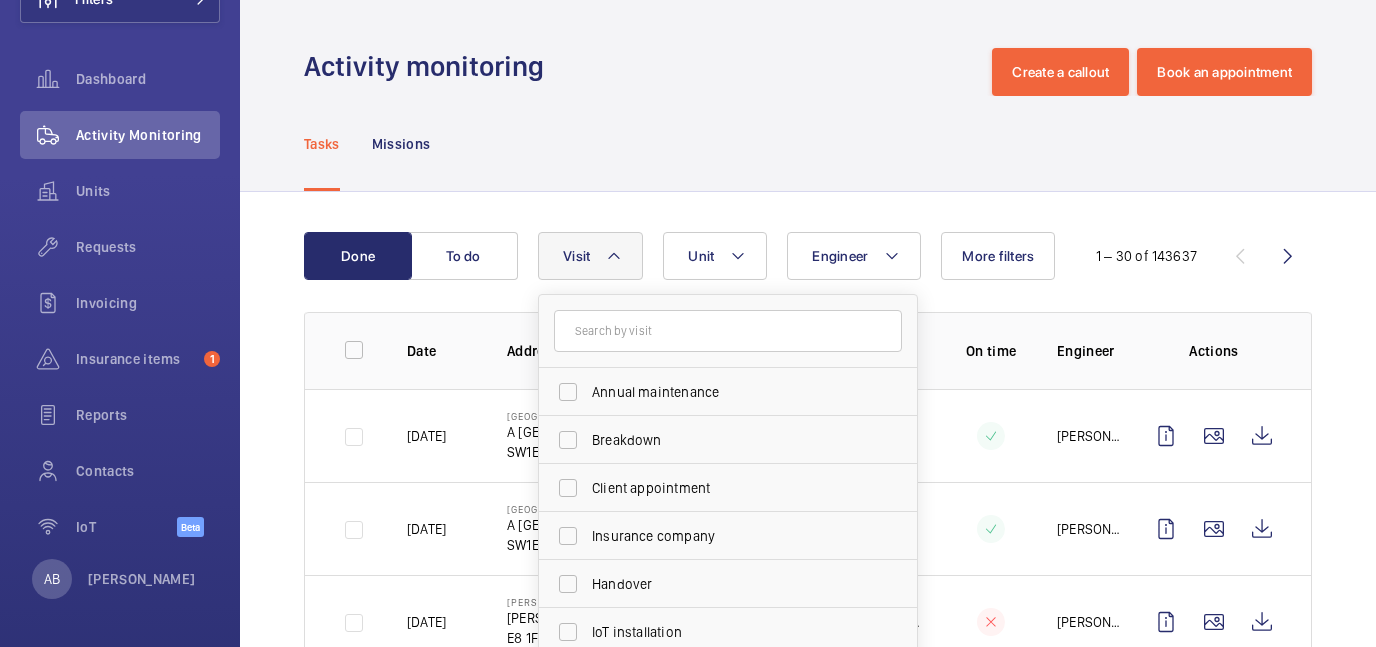 click on "Visit" 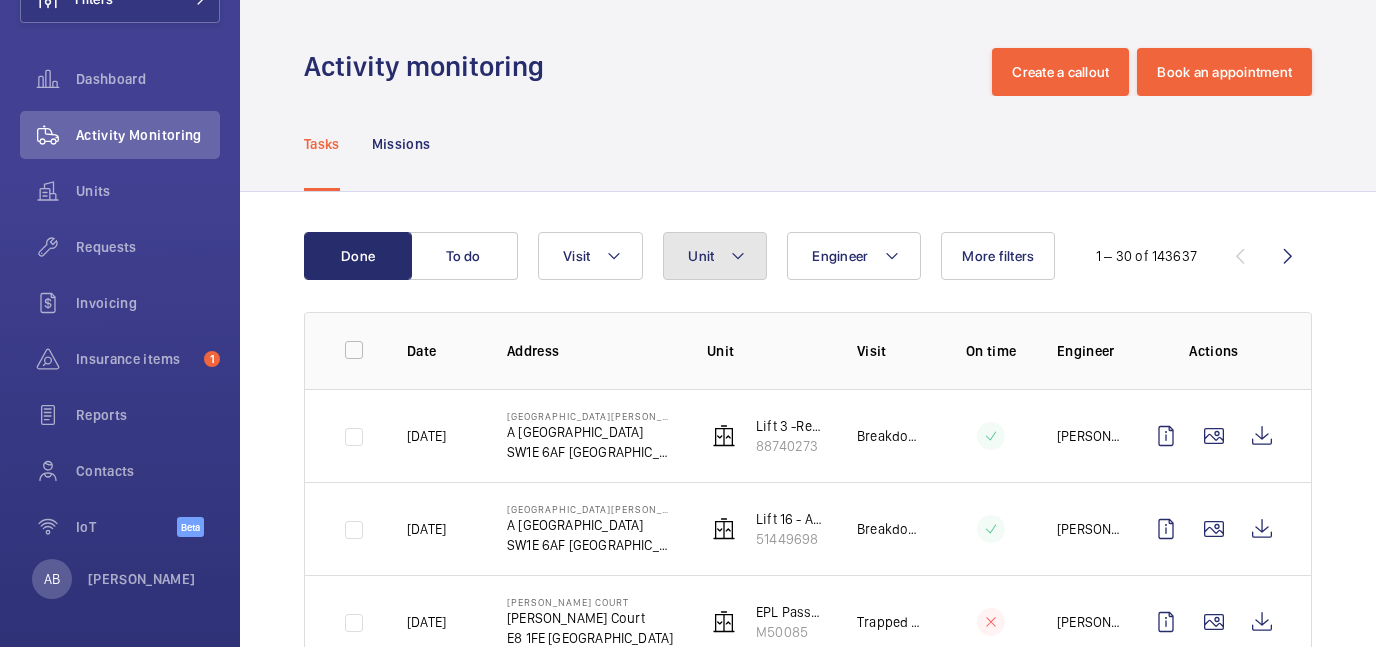 click on "Unit" 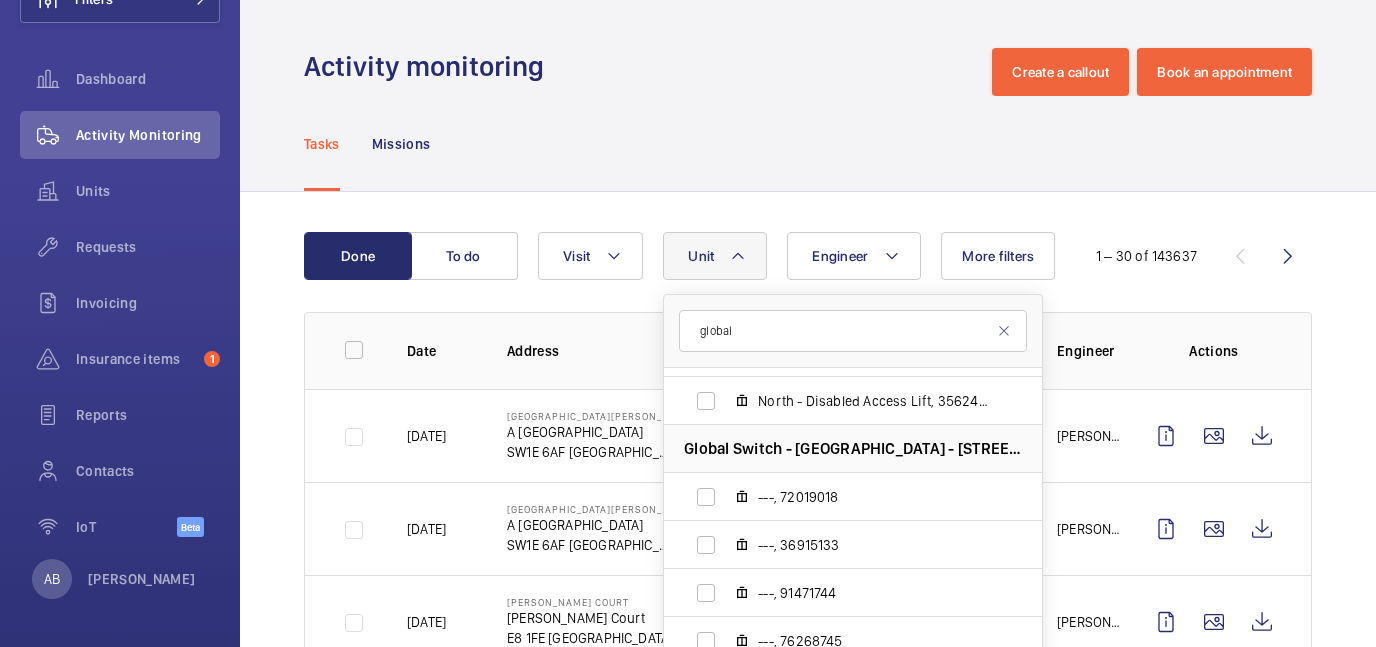 scroll, scrollTop: 517, scrollLeft: 0, axis: vertical 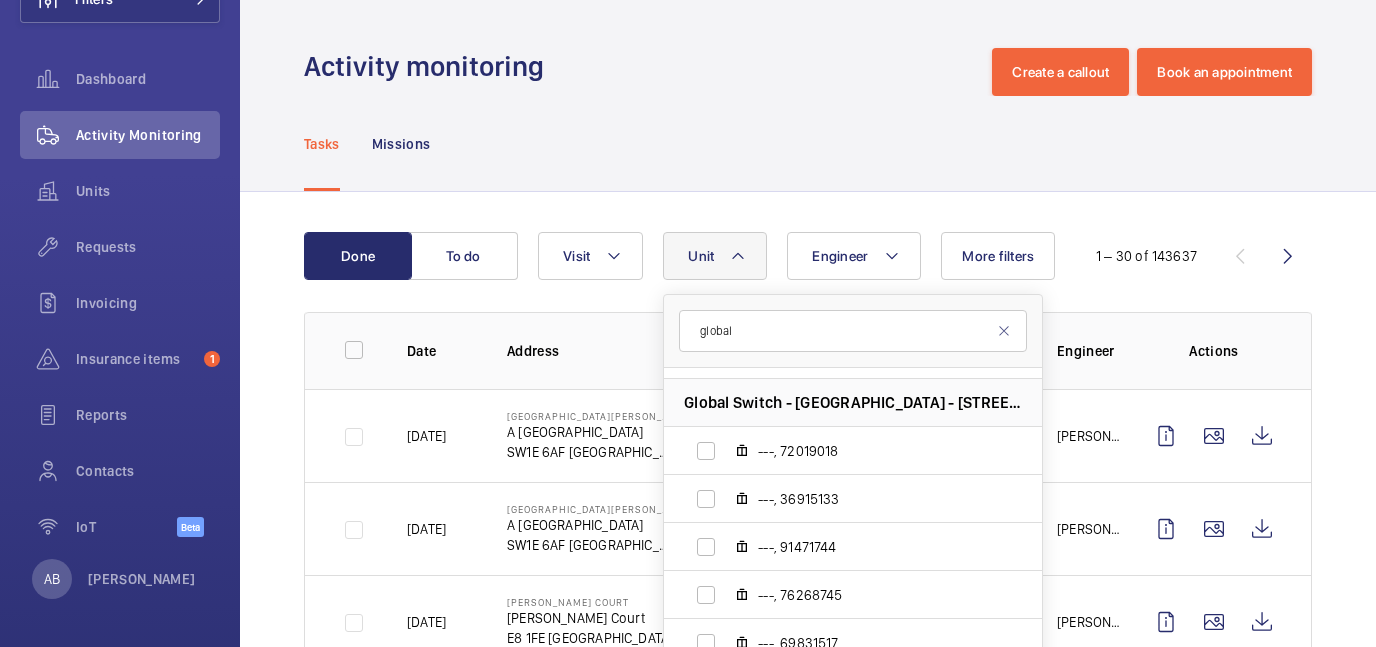 type on "global" 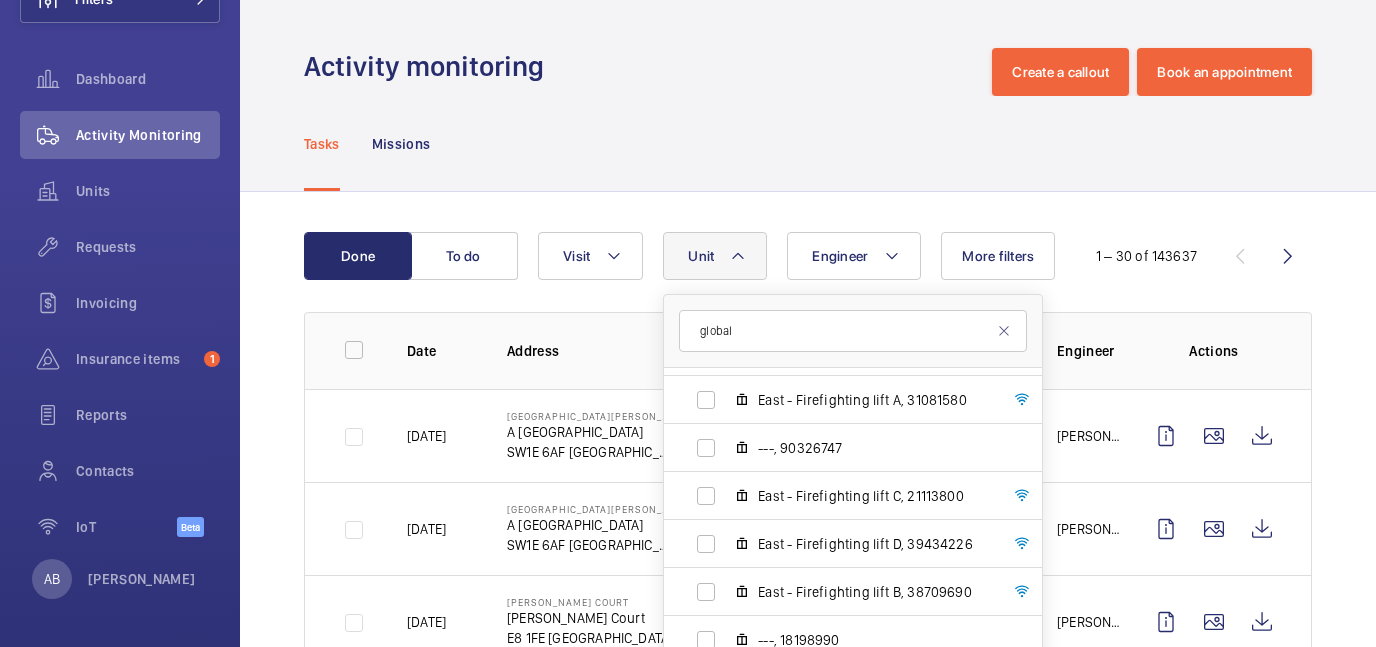 scroll, scrollTop: 993, scrollLeft: 0, axis: vertical 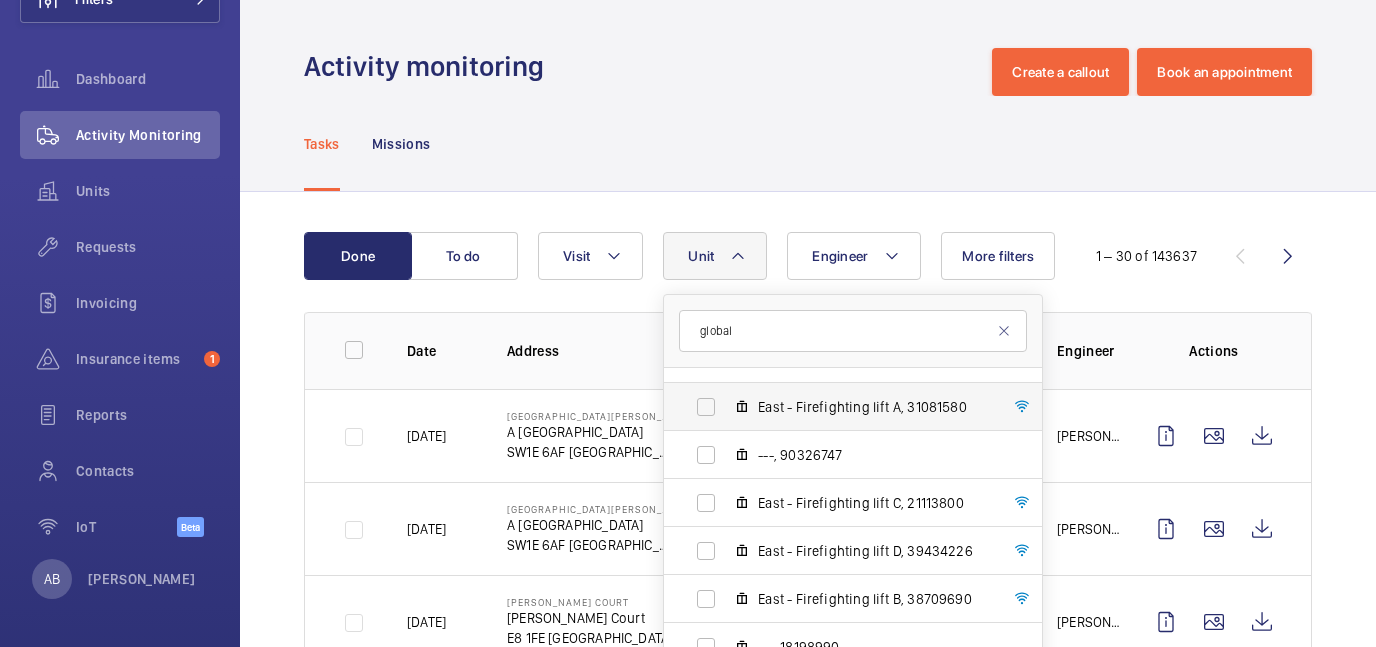 click on "East - Firefighting lift A, 31081580" at bounding box center [837, 407] 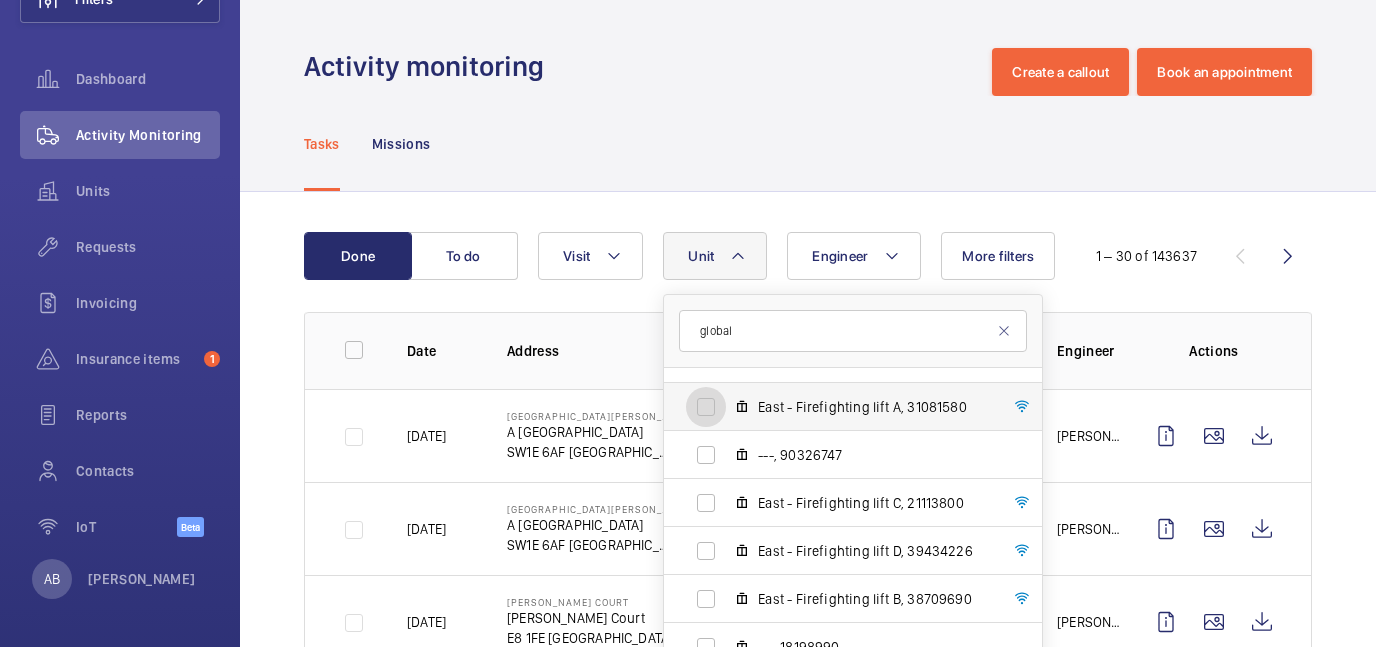 click on "East - Firefighting lift A, 31081580" at bounding box center (706, 407) 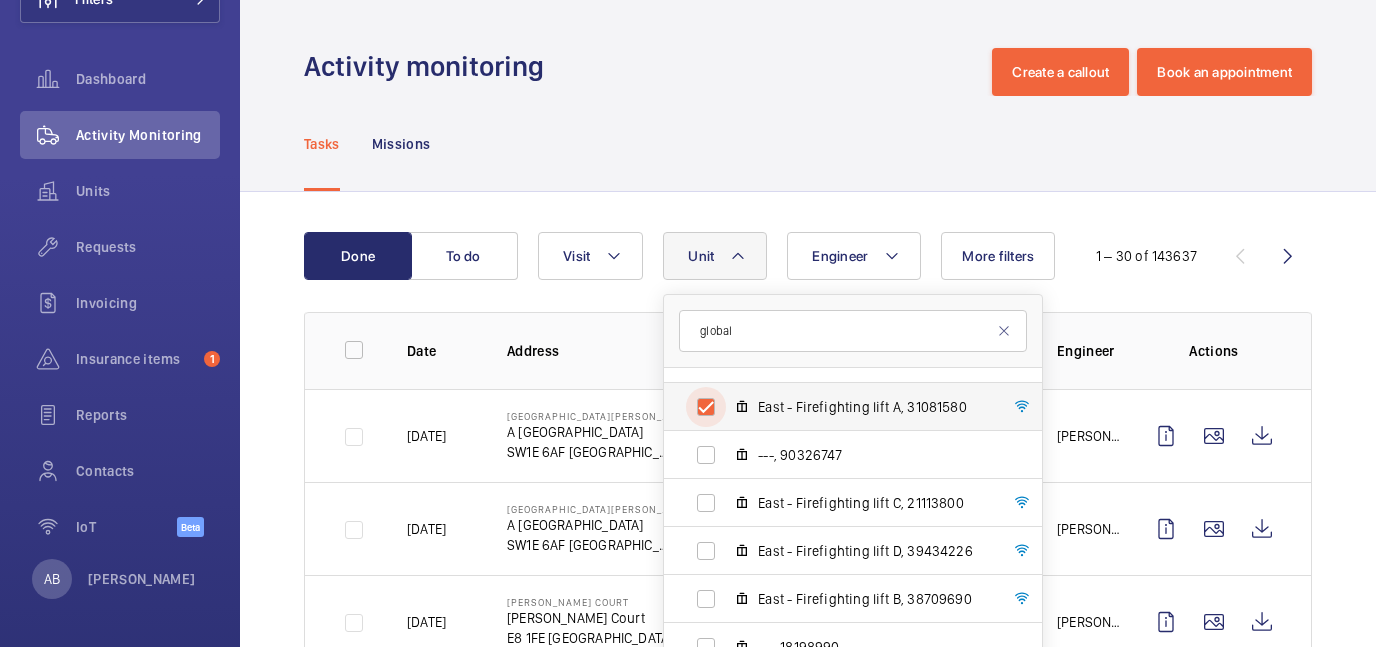checkbox on "true" 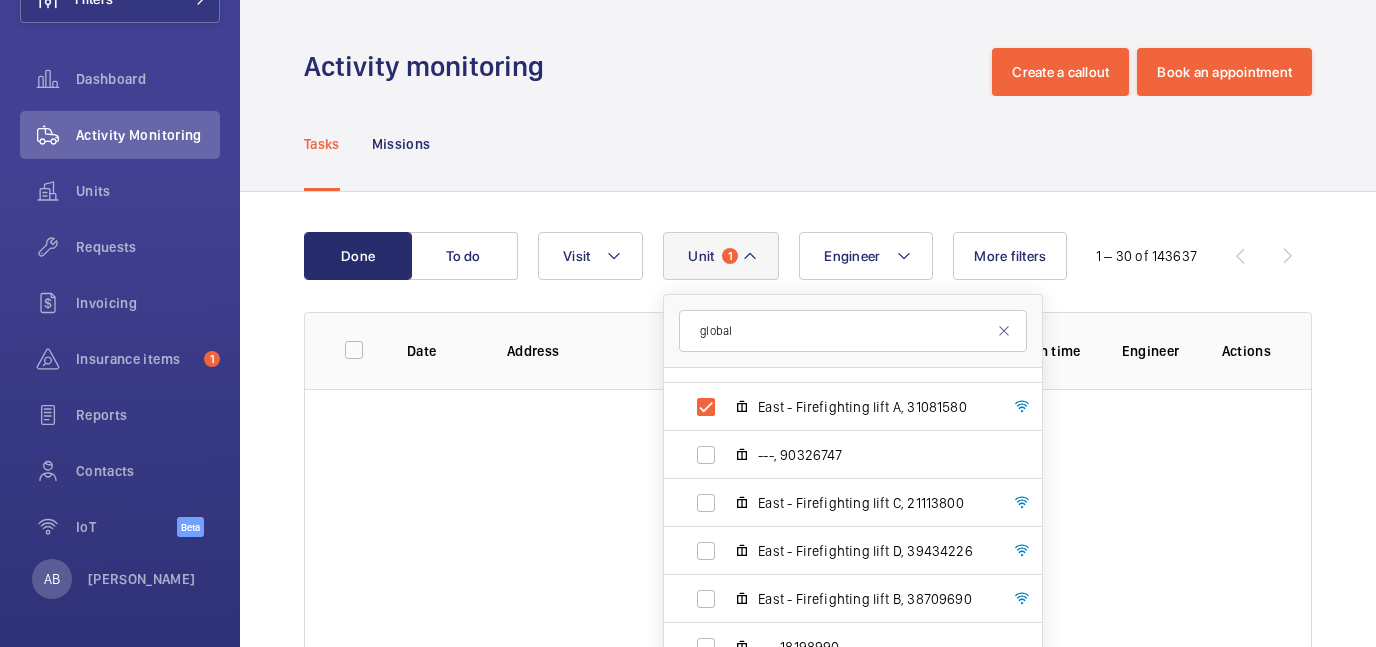 click 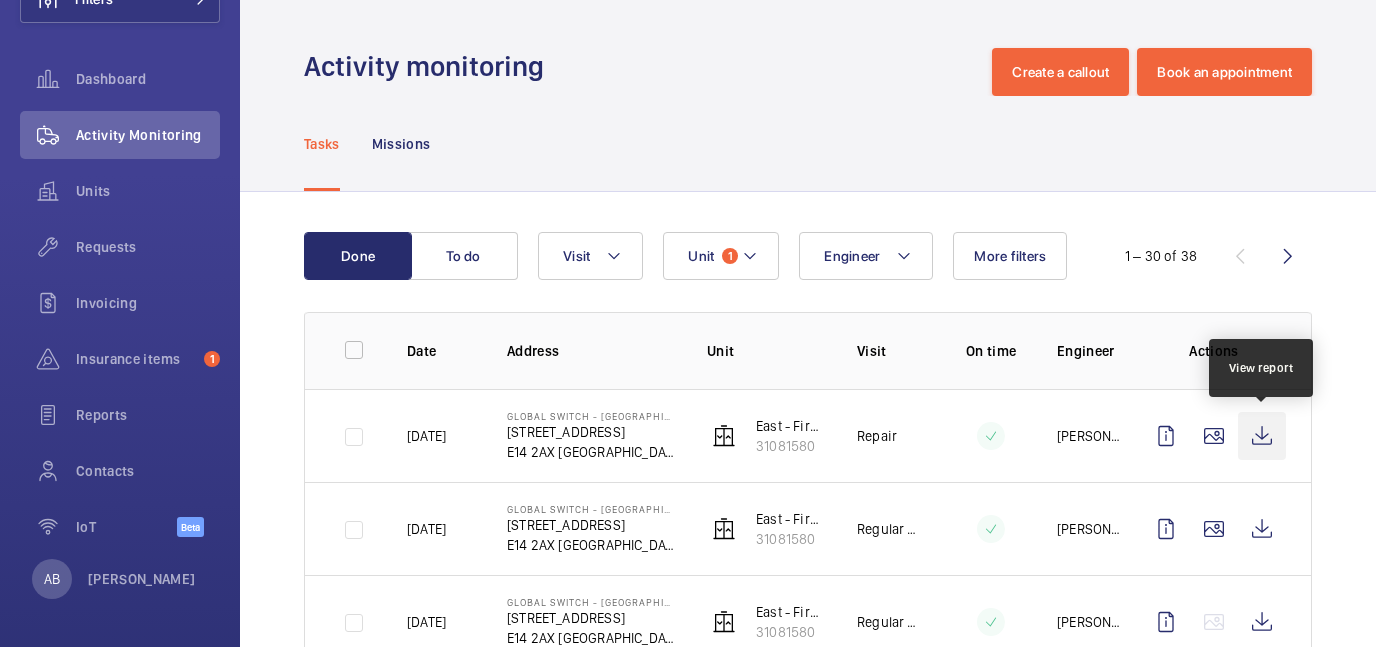 click 